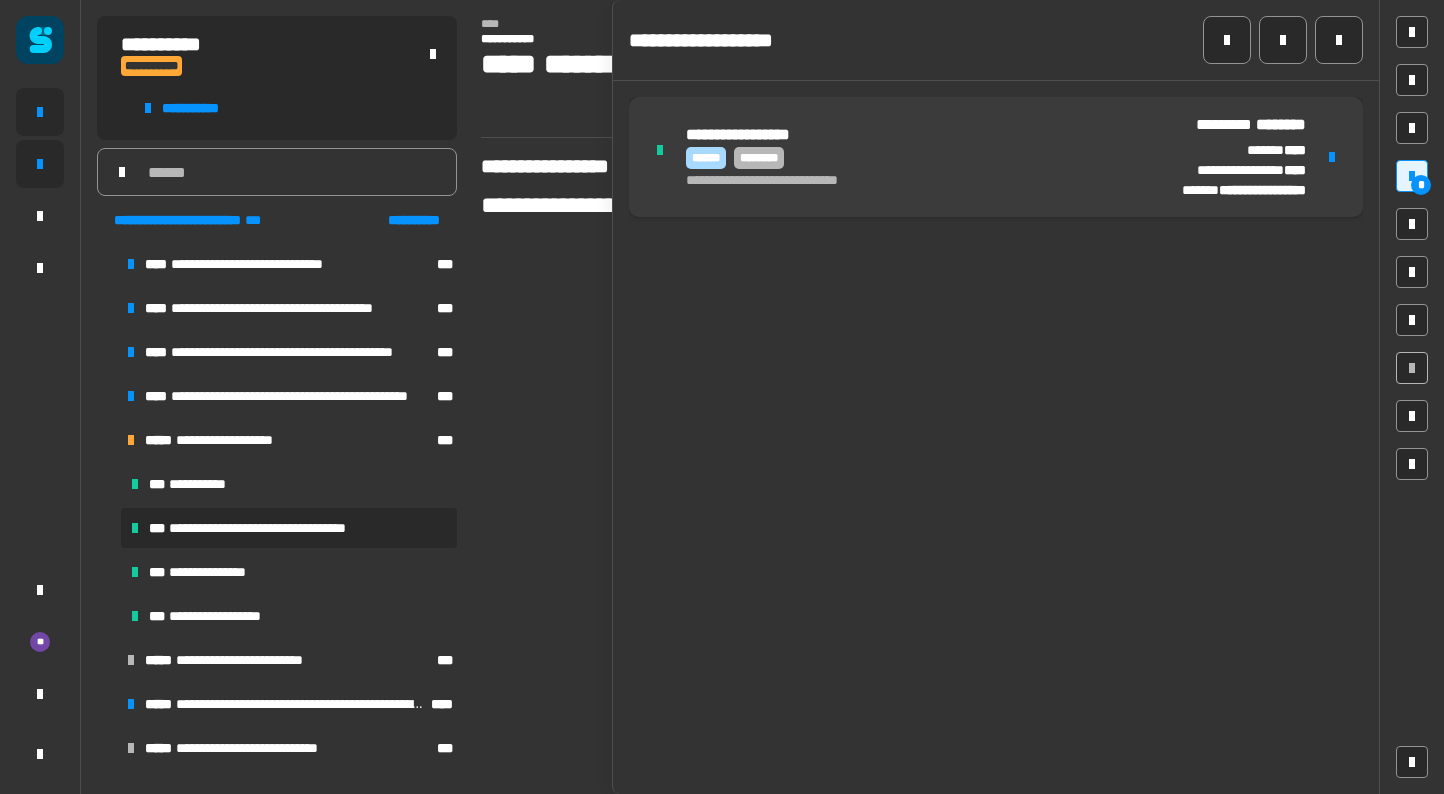 scroll, scrollTop: 0, scrollLeft: 0, axis: both 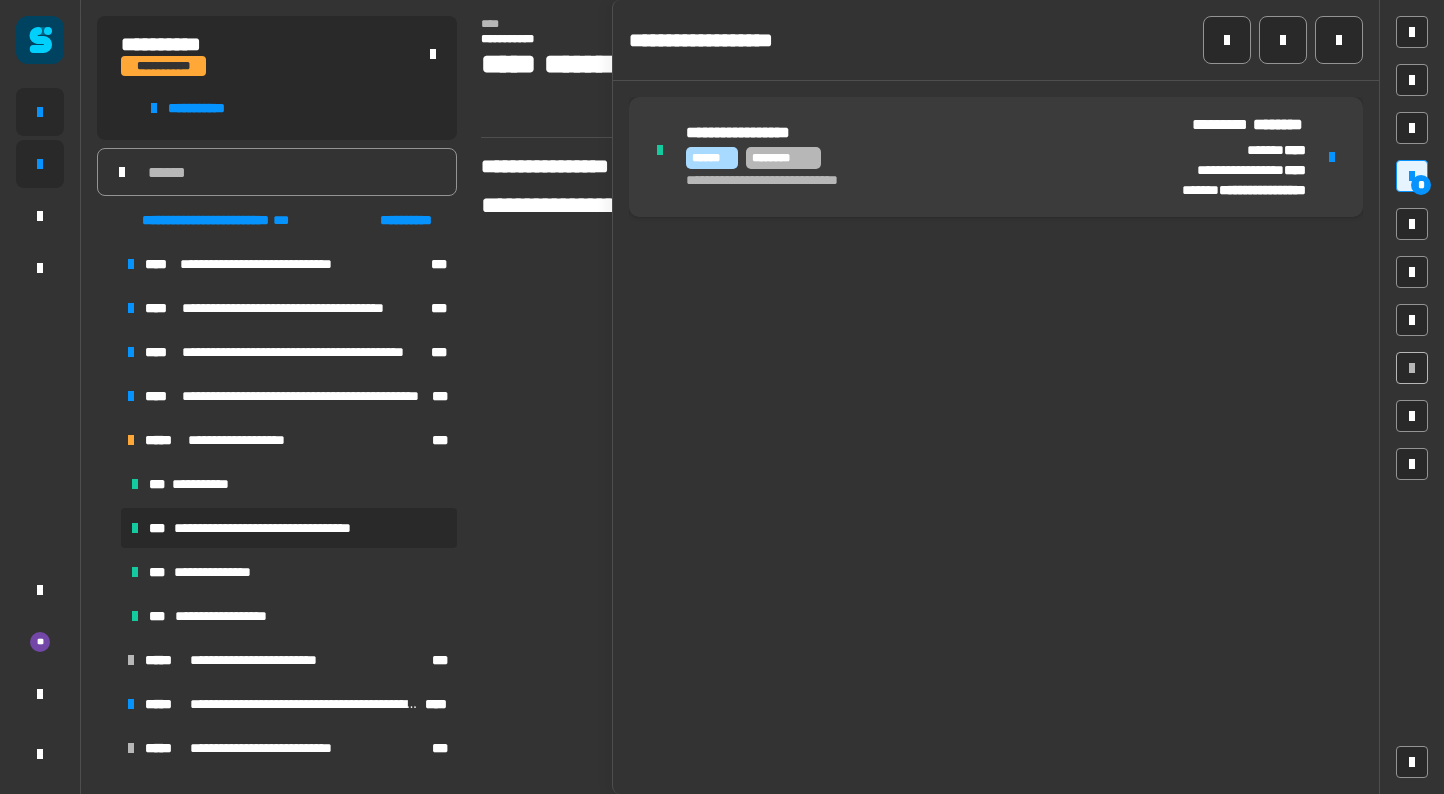 click 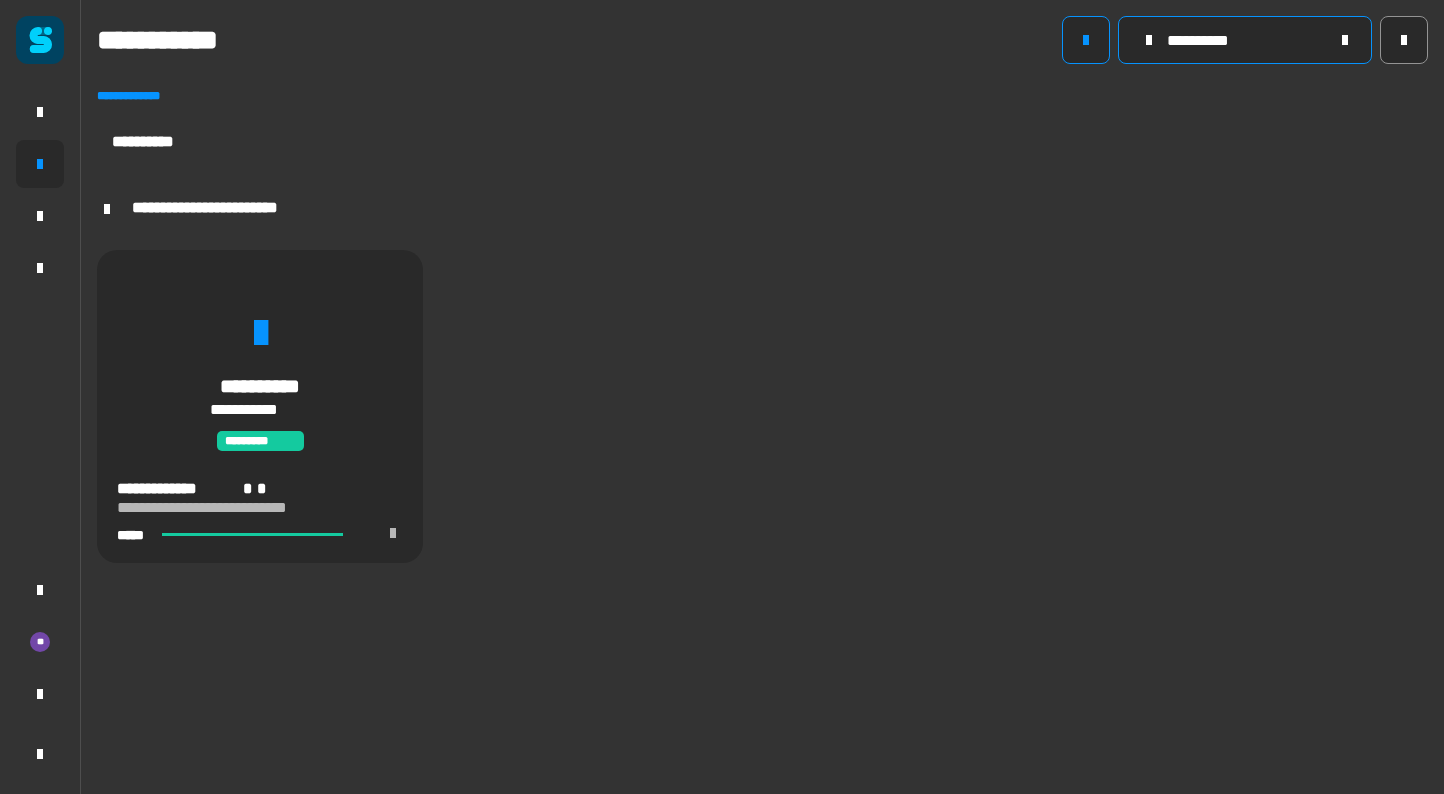 click on "**********" 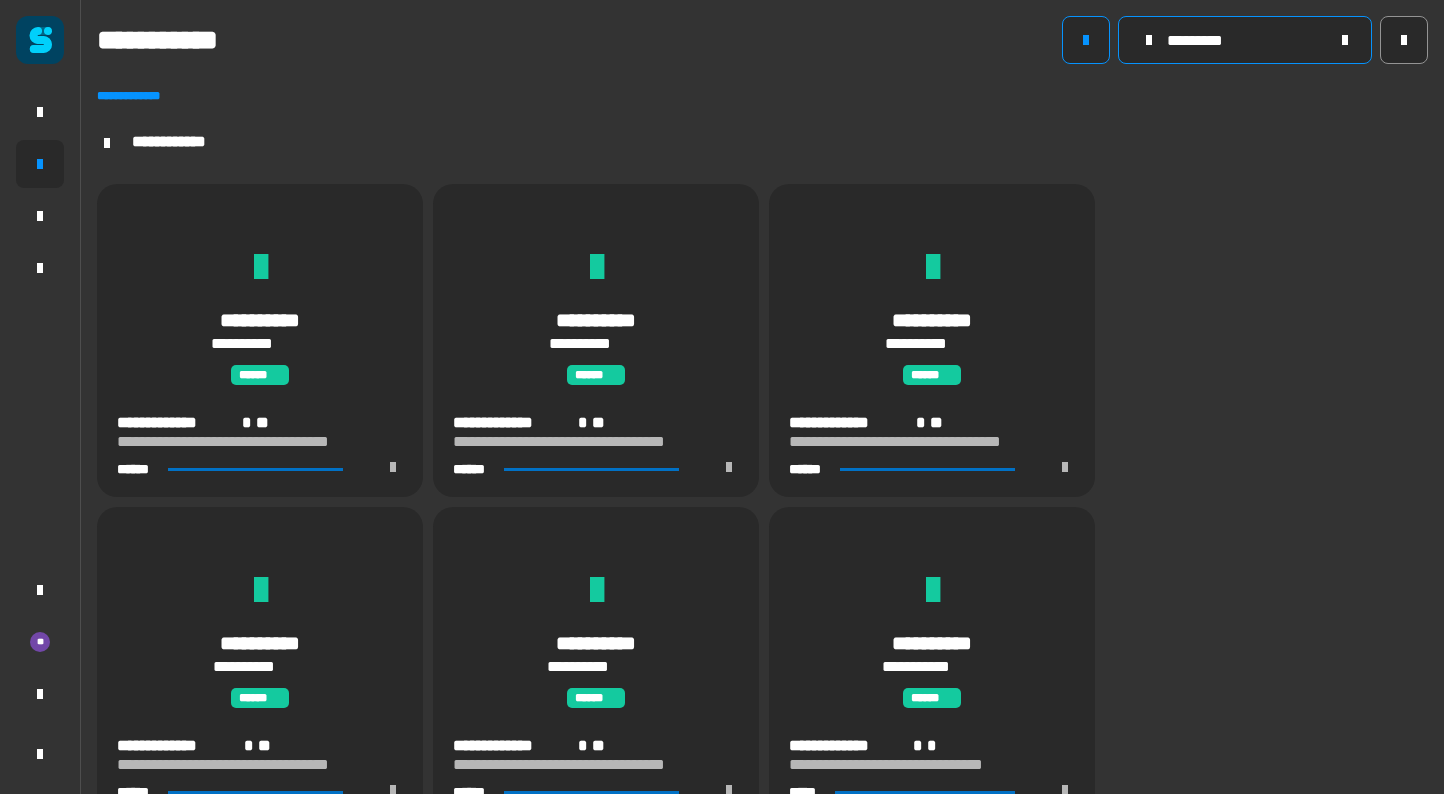 scroll, scrollTop: 600, scrollLeft: 0, axis: vertical 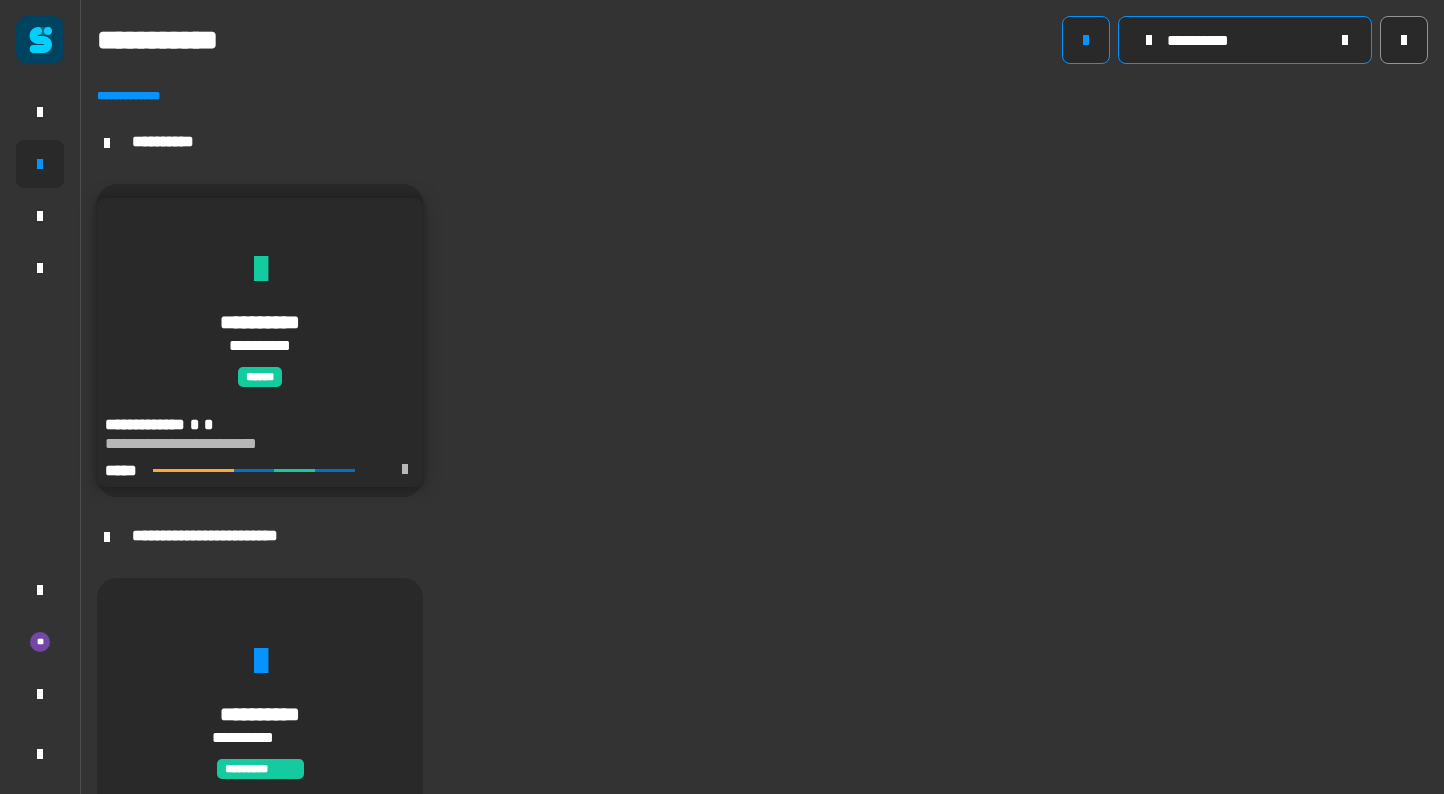 type on "**********" 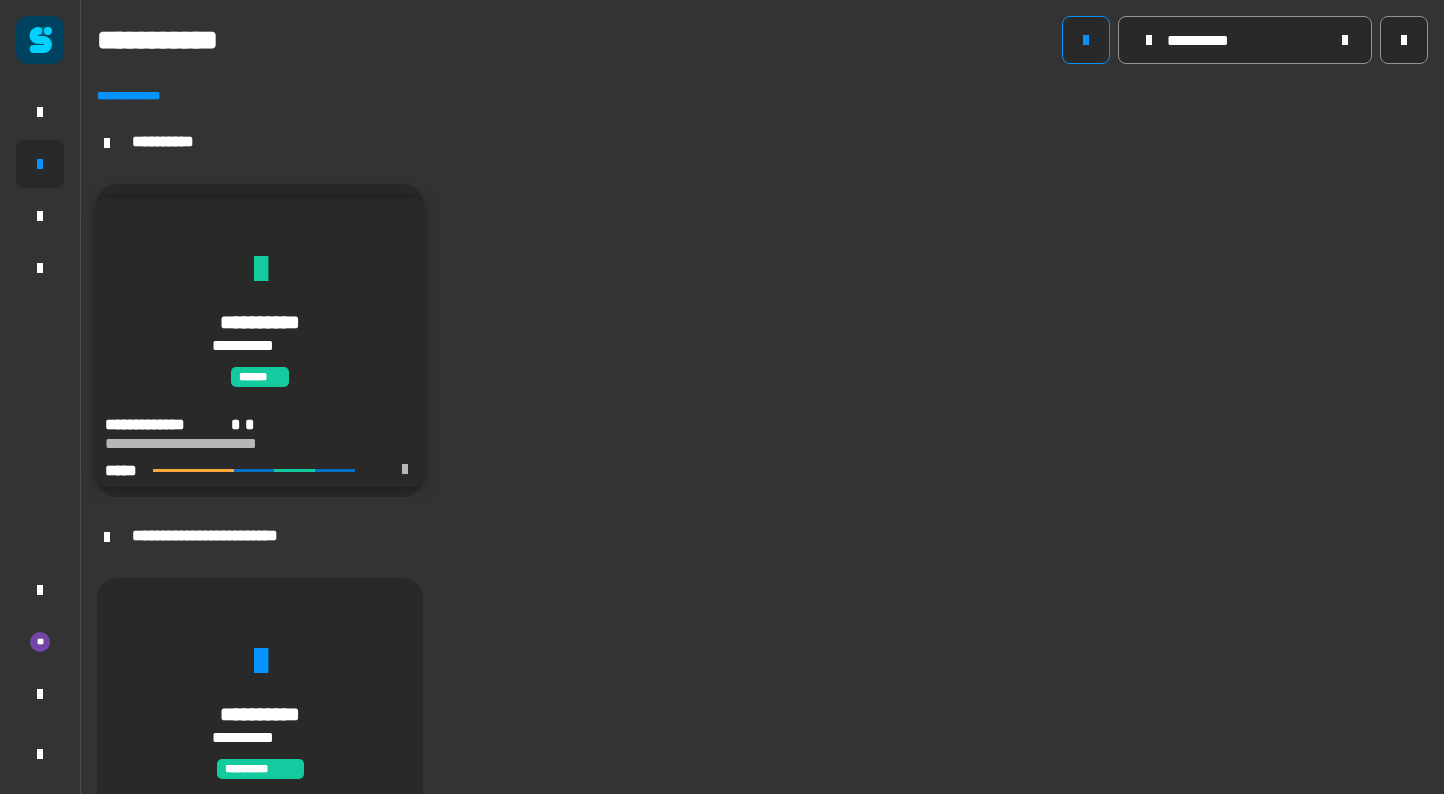 drag, startPoint x: 302, startPoint y: 327, endPoint x: 313, endPoint y: 327, distance: 11 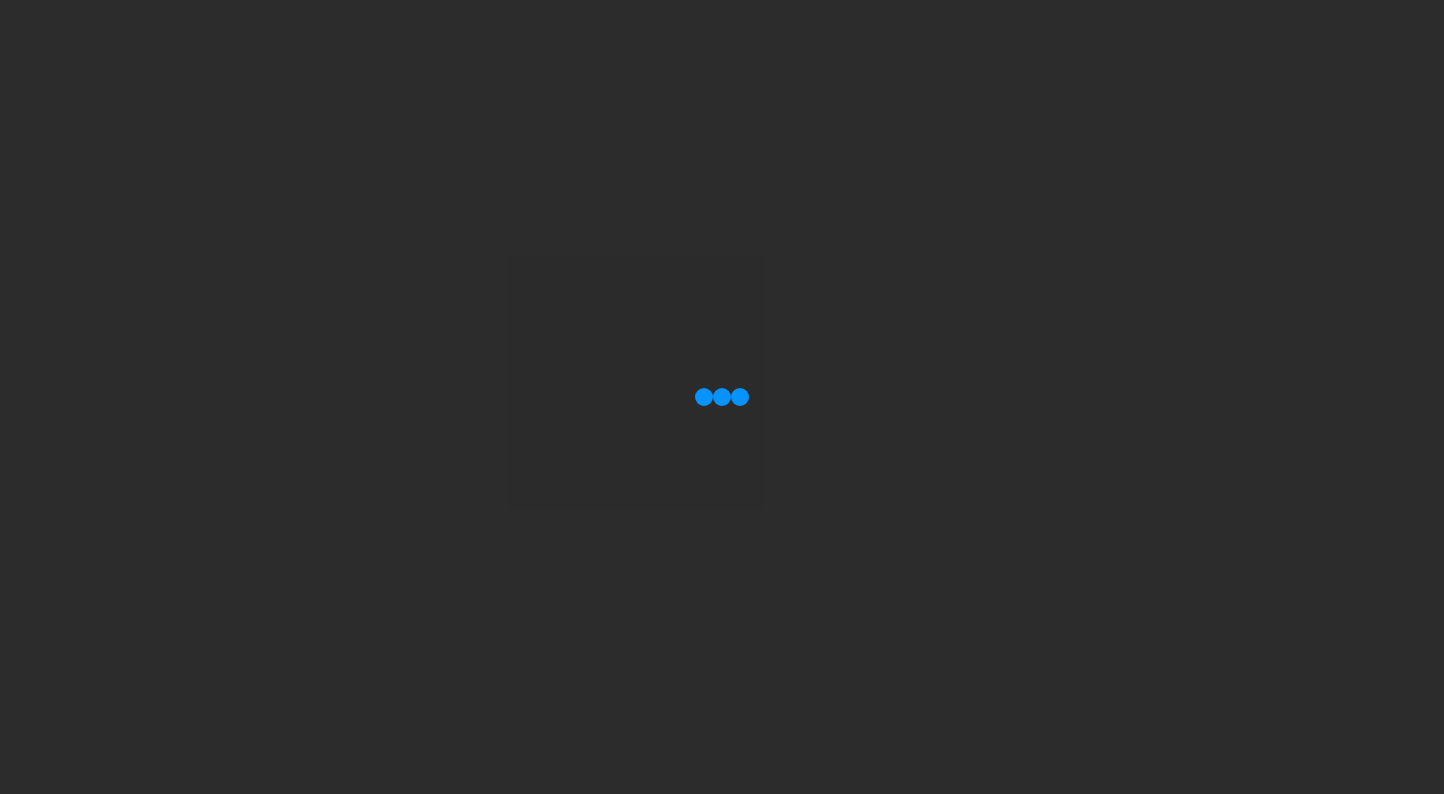scroll, scrollTop: 0, scrollLeft: 0, axis: both 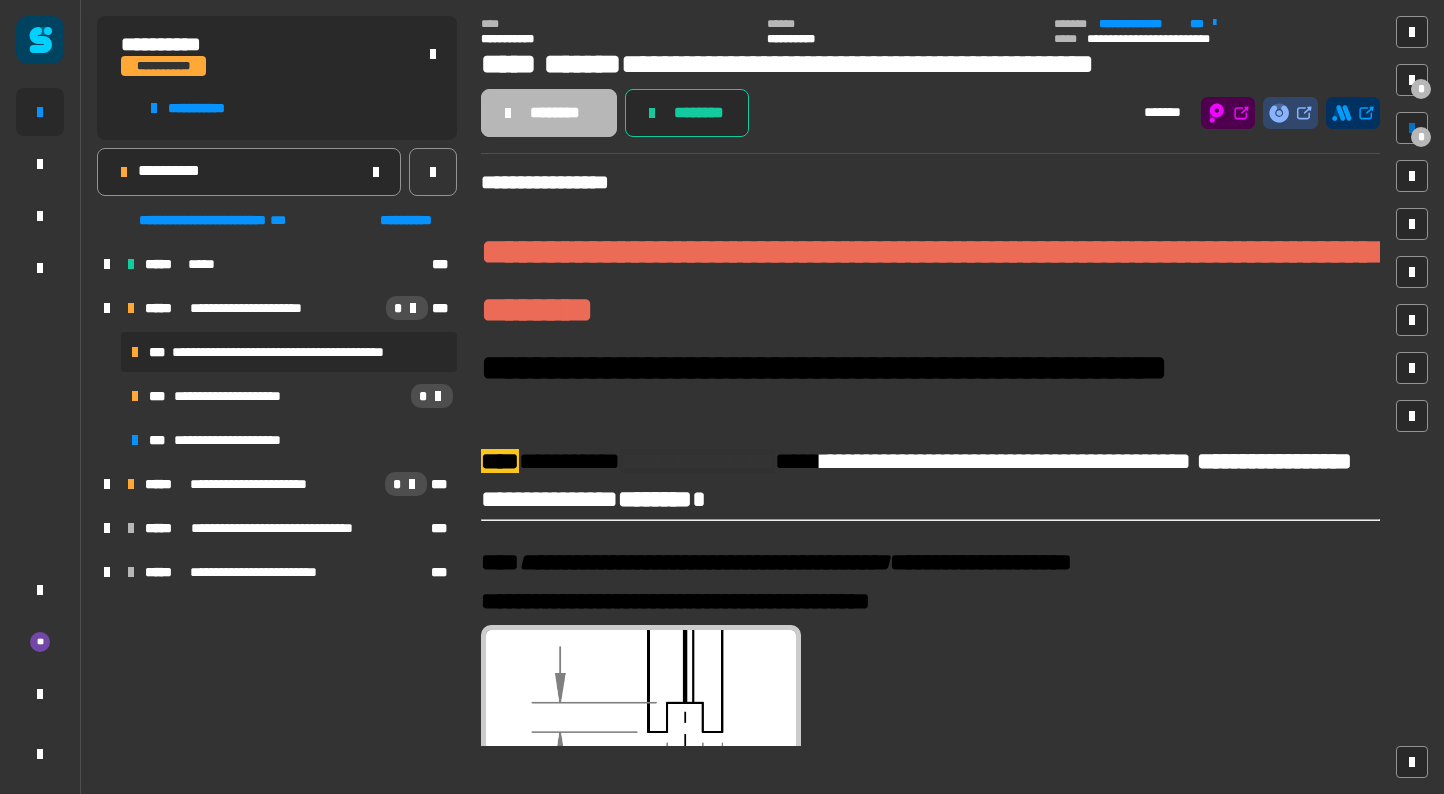 click at bounding box center (1412, 128) 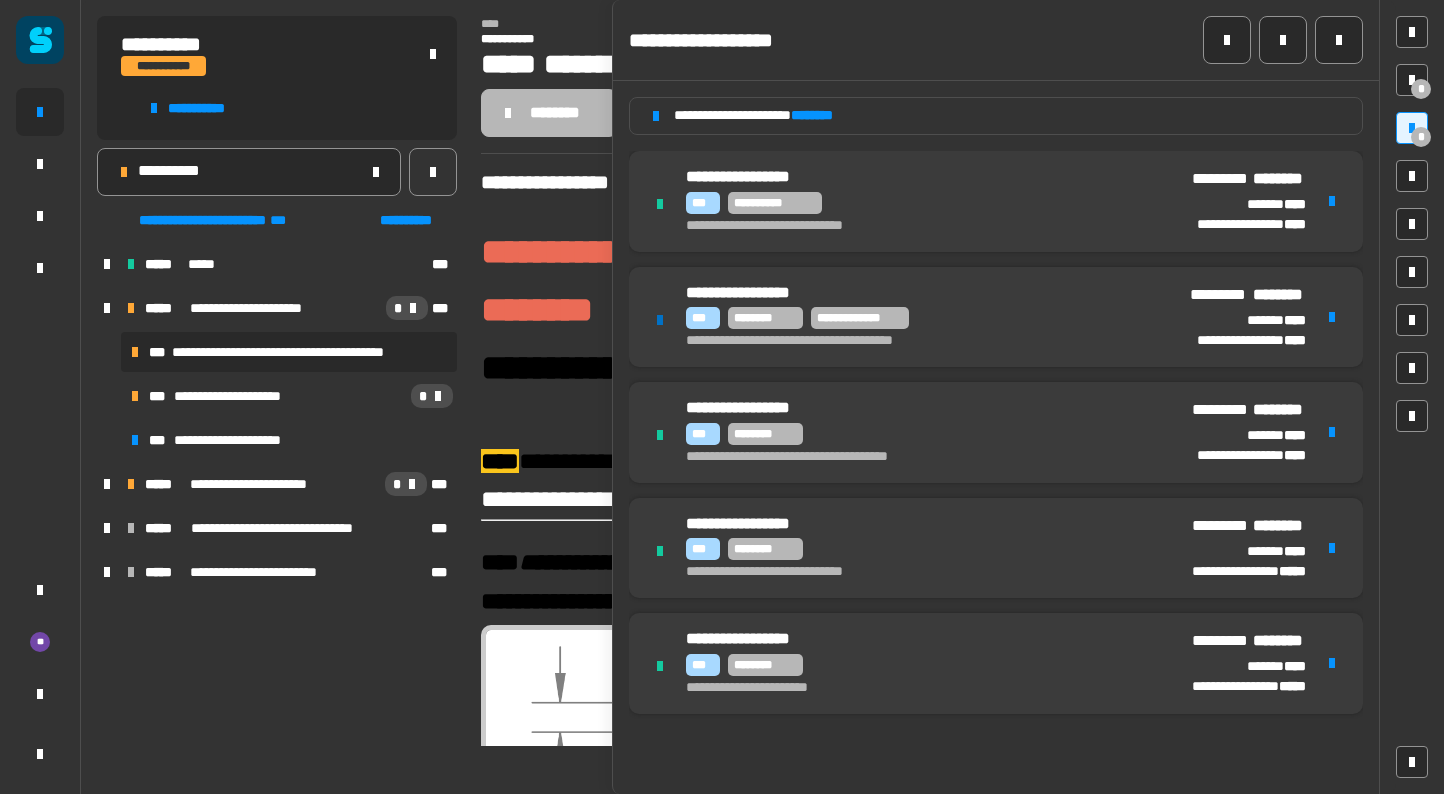 click on "**********" at bounding box center (922, 294) 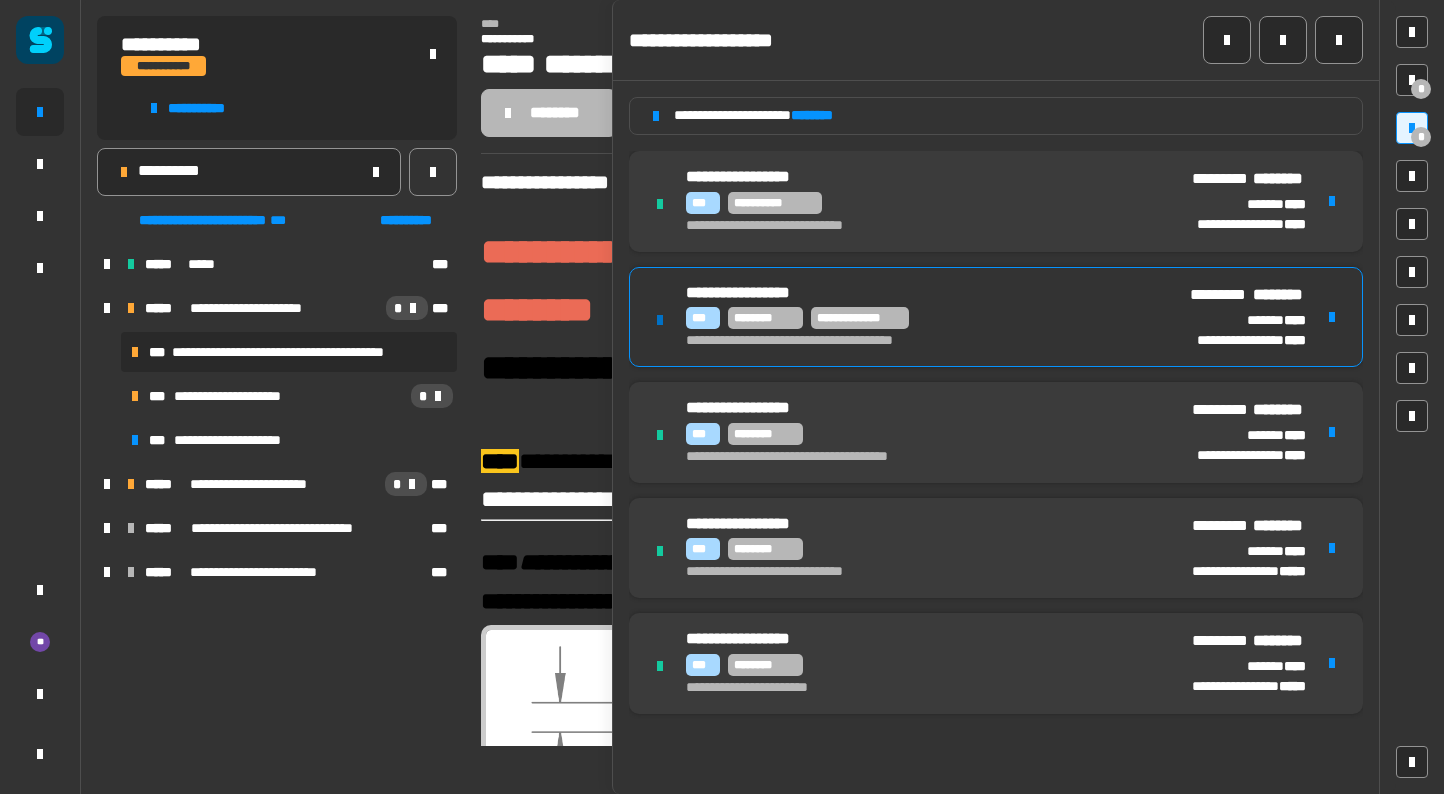click at bounding box center (1332, 317) 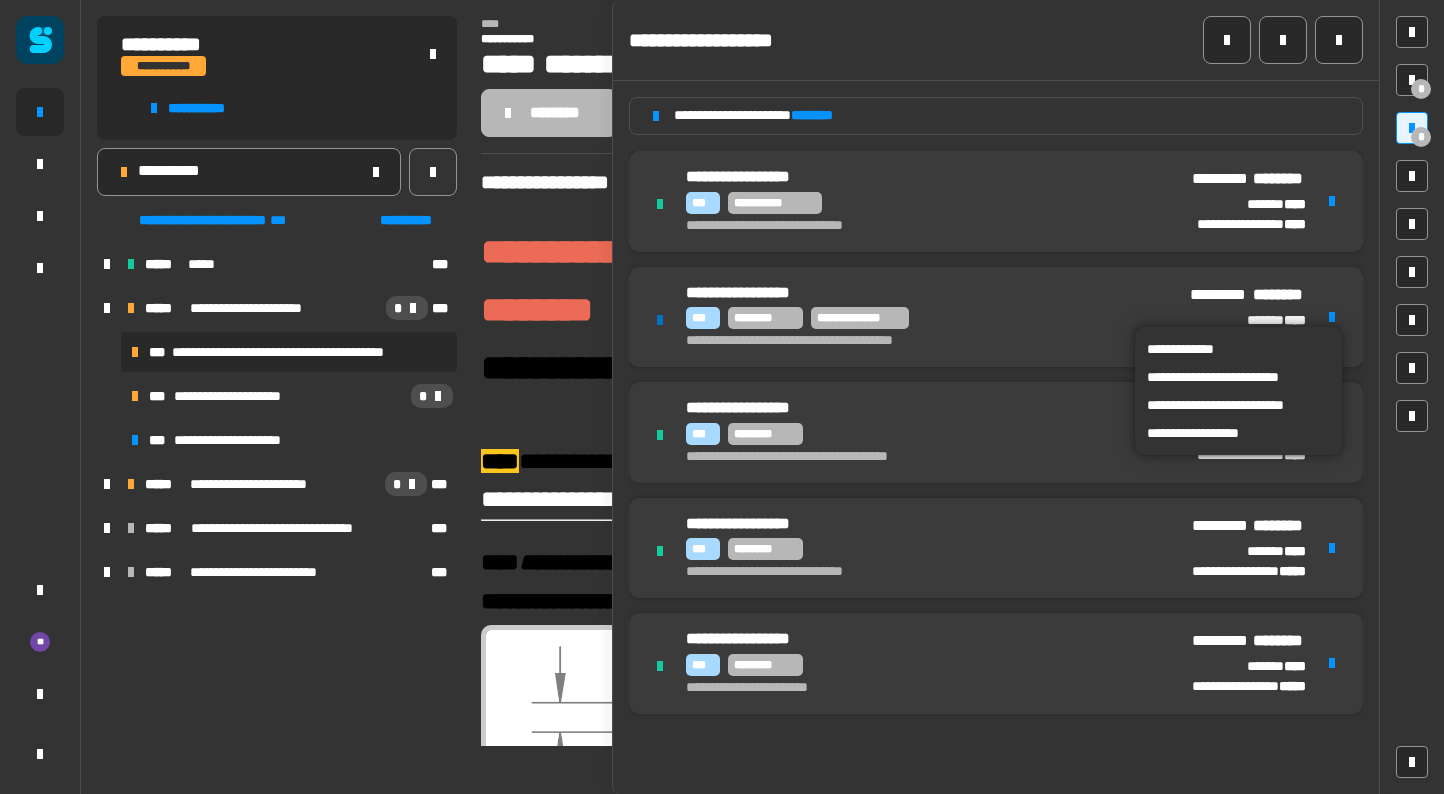 click on "**********" at bounding box center [922, 317] 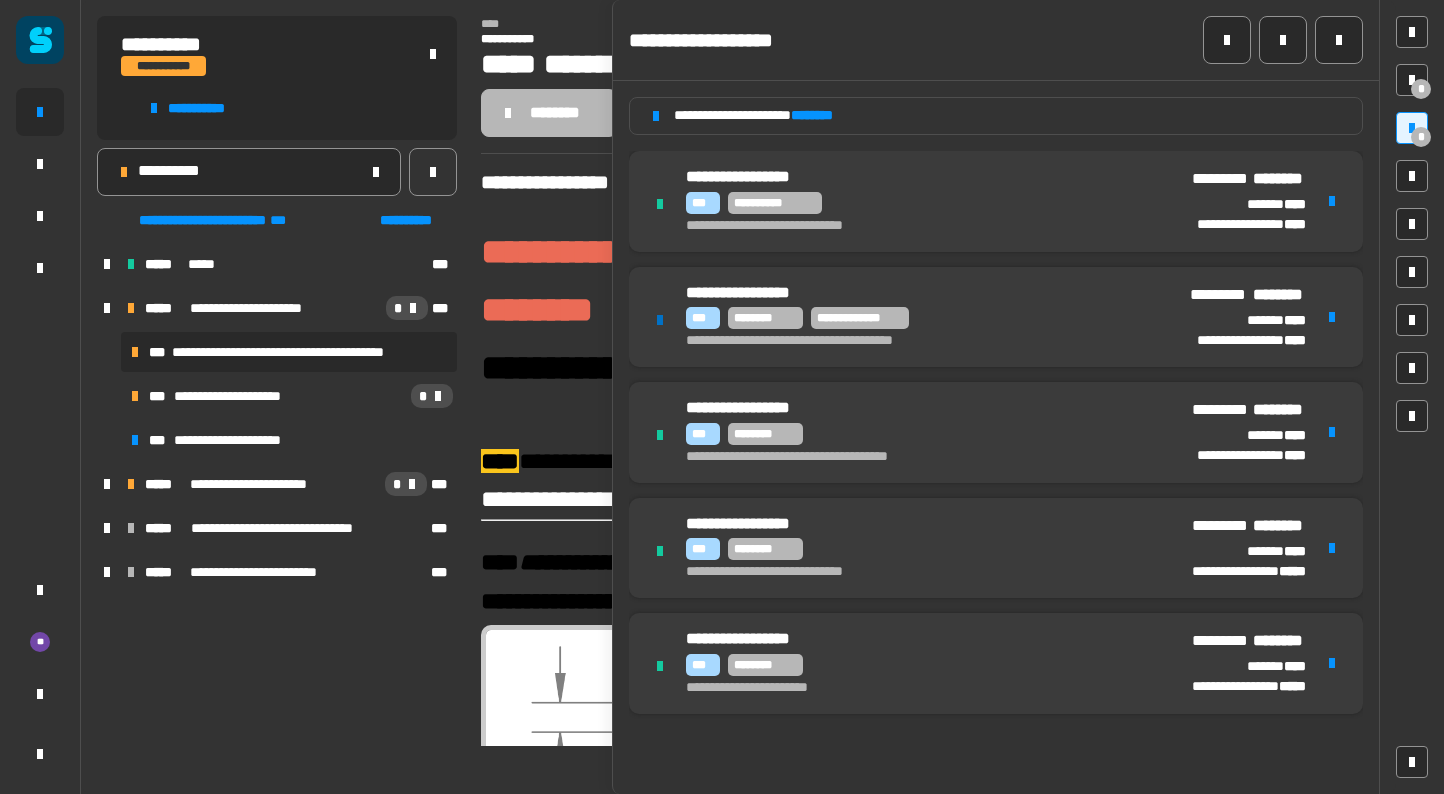 click on "********" 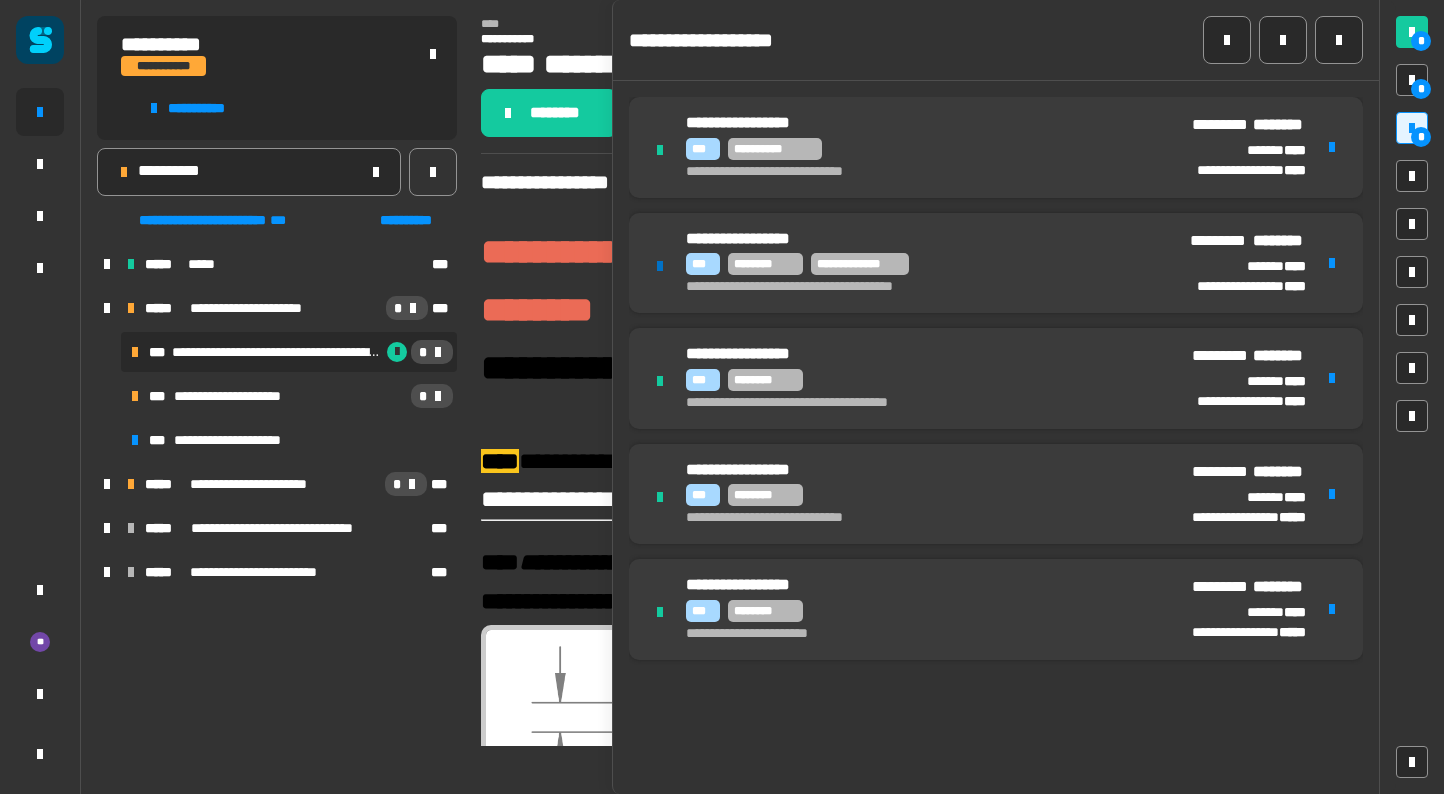 click on "**********" at bounding box center [922, 264] 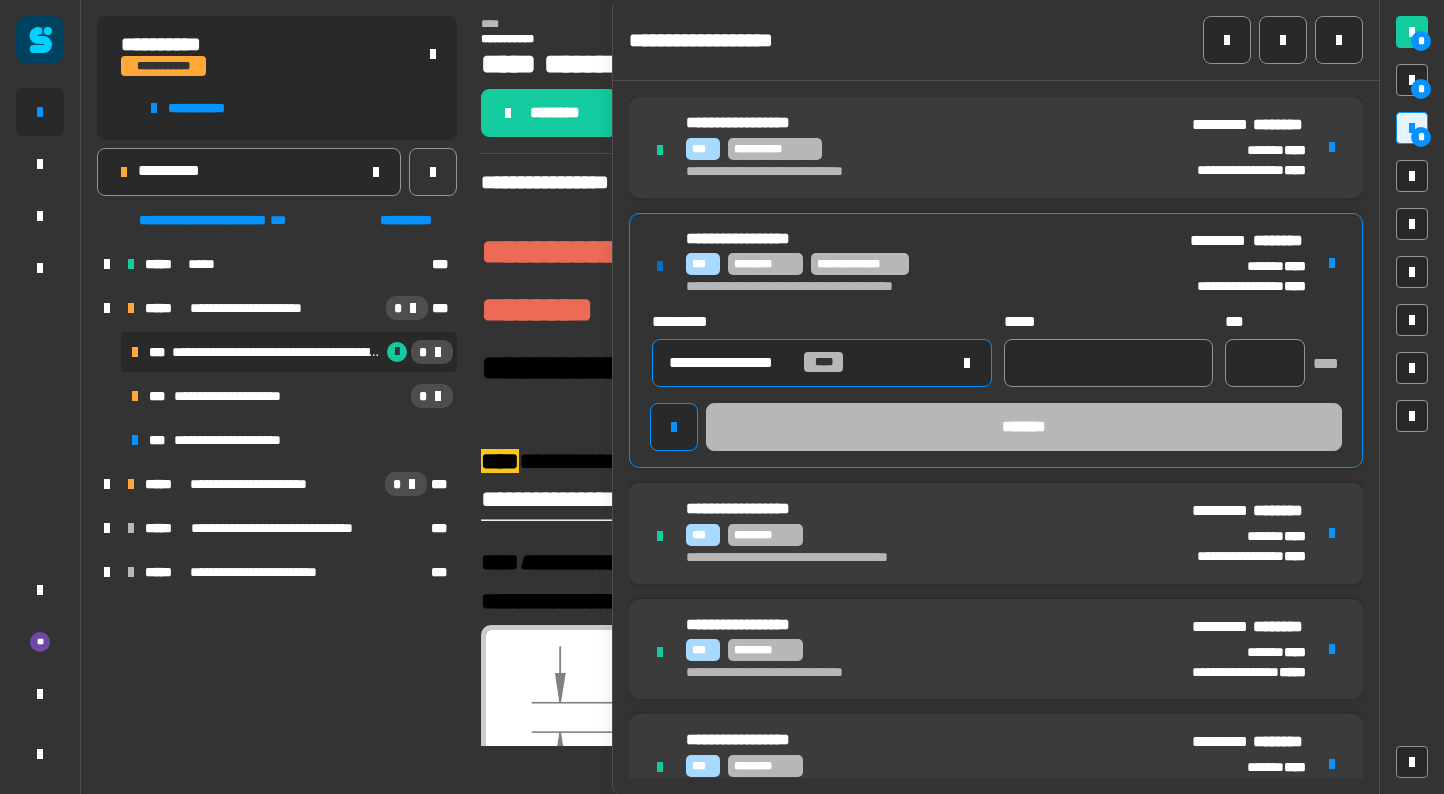 click on "**********" 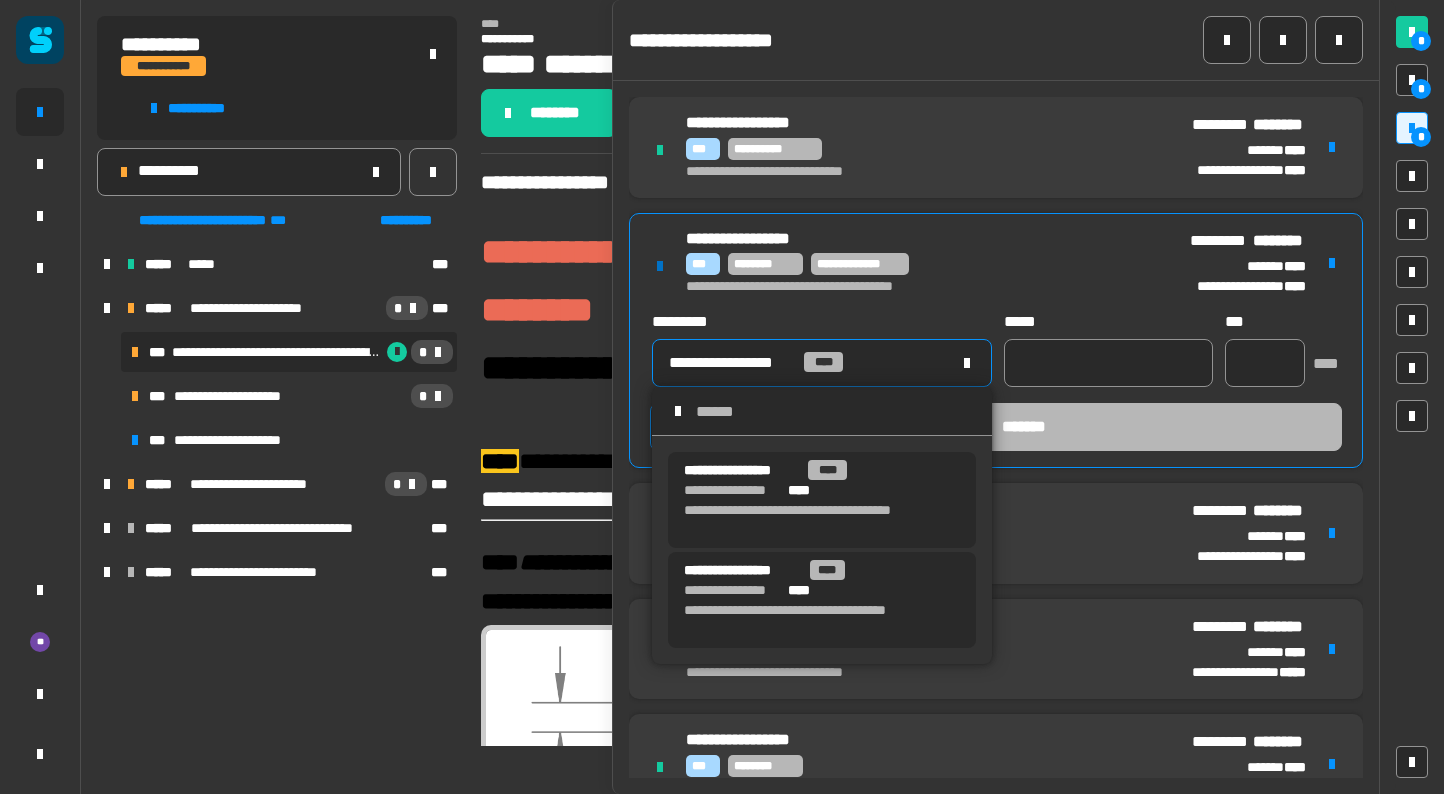 click on "**********" at bounding box center (822, 620) 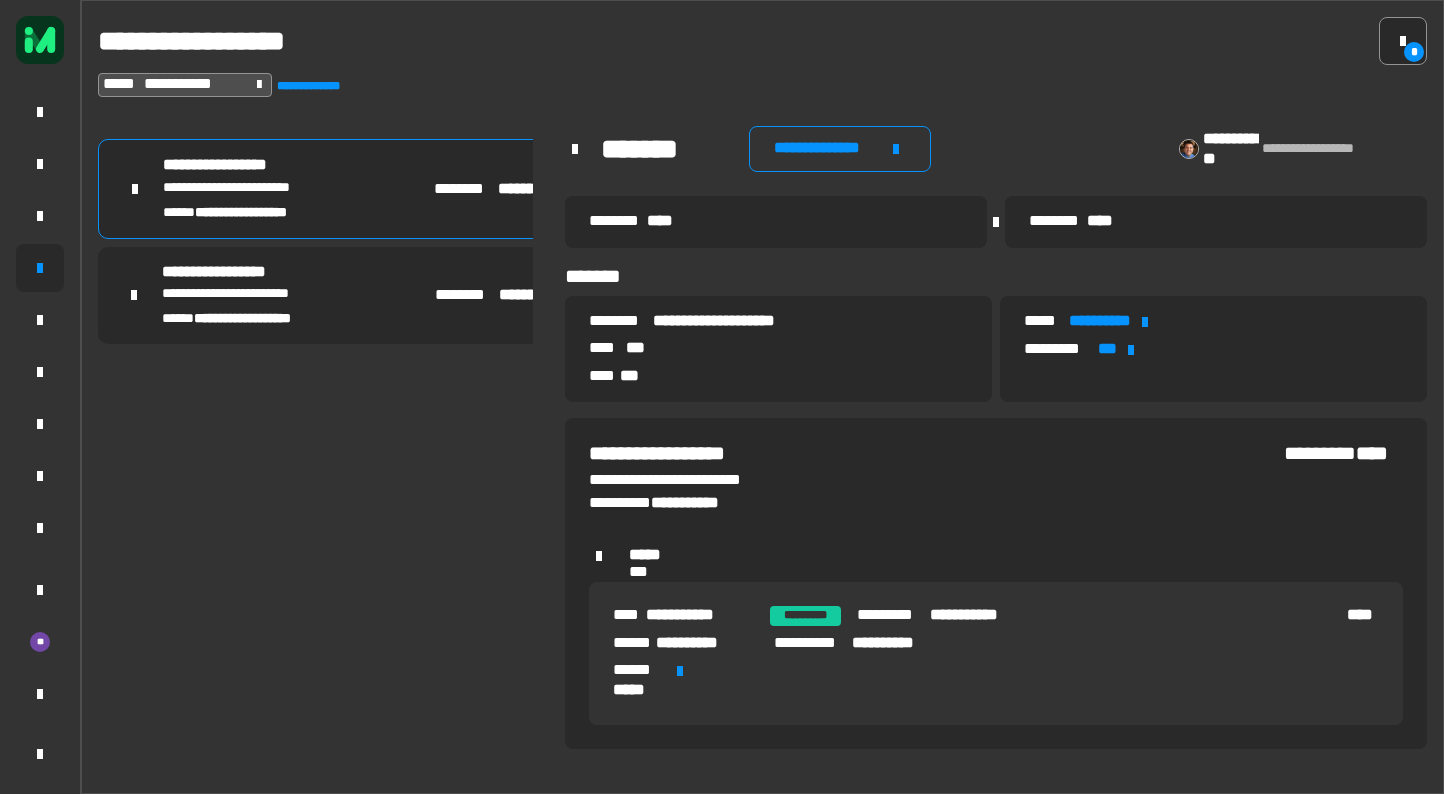 scroll, scrollTop: 0, scrollLeft: 0, axis: both 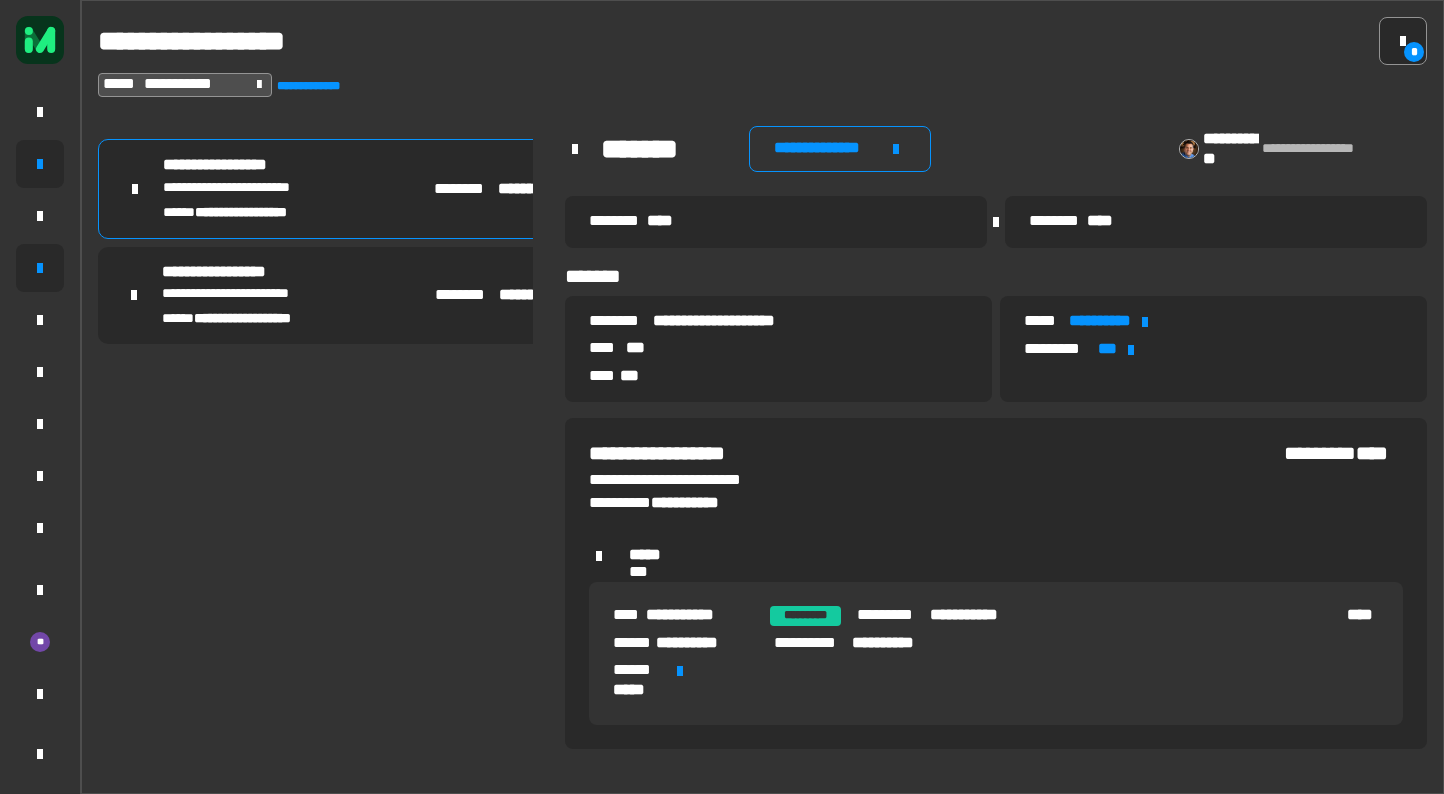 click 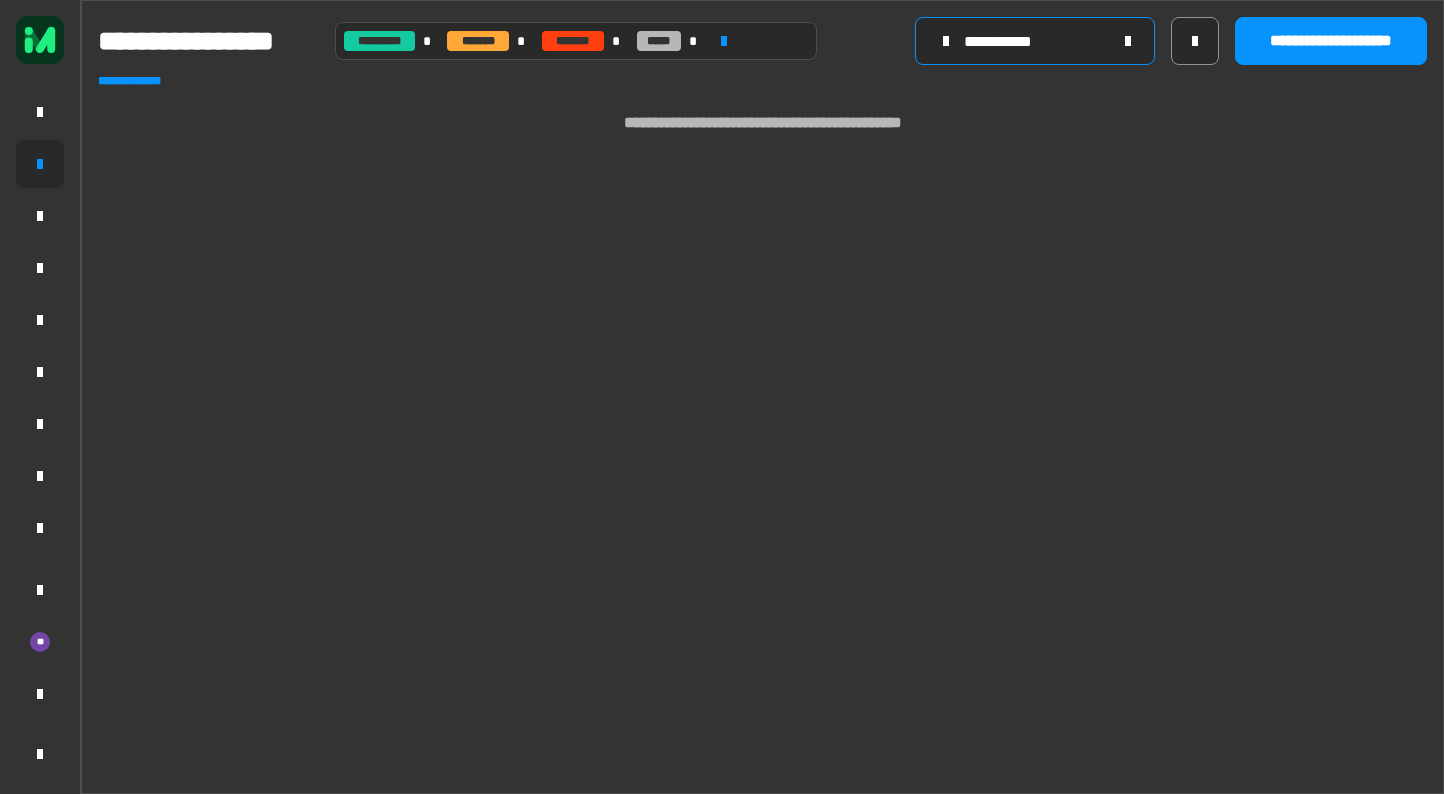 click on "**********" 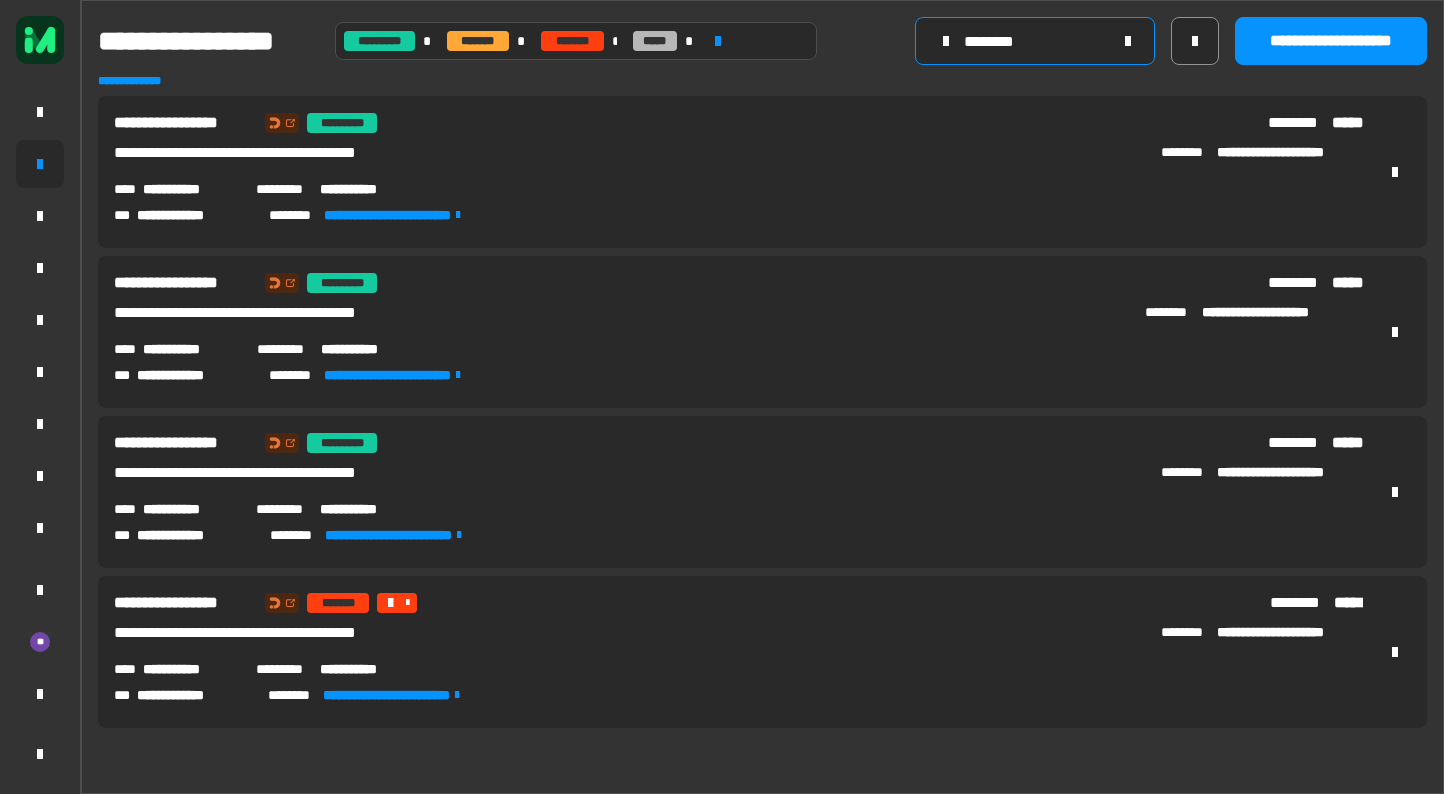 type on "********" 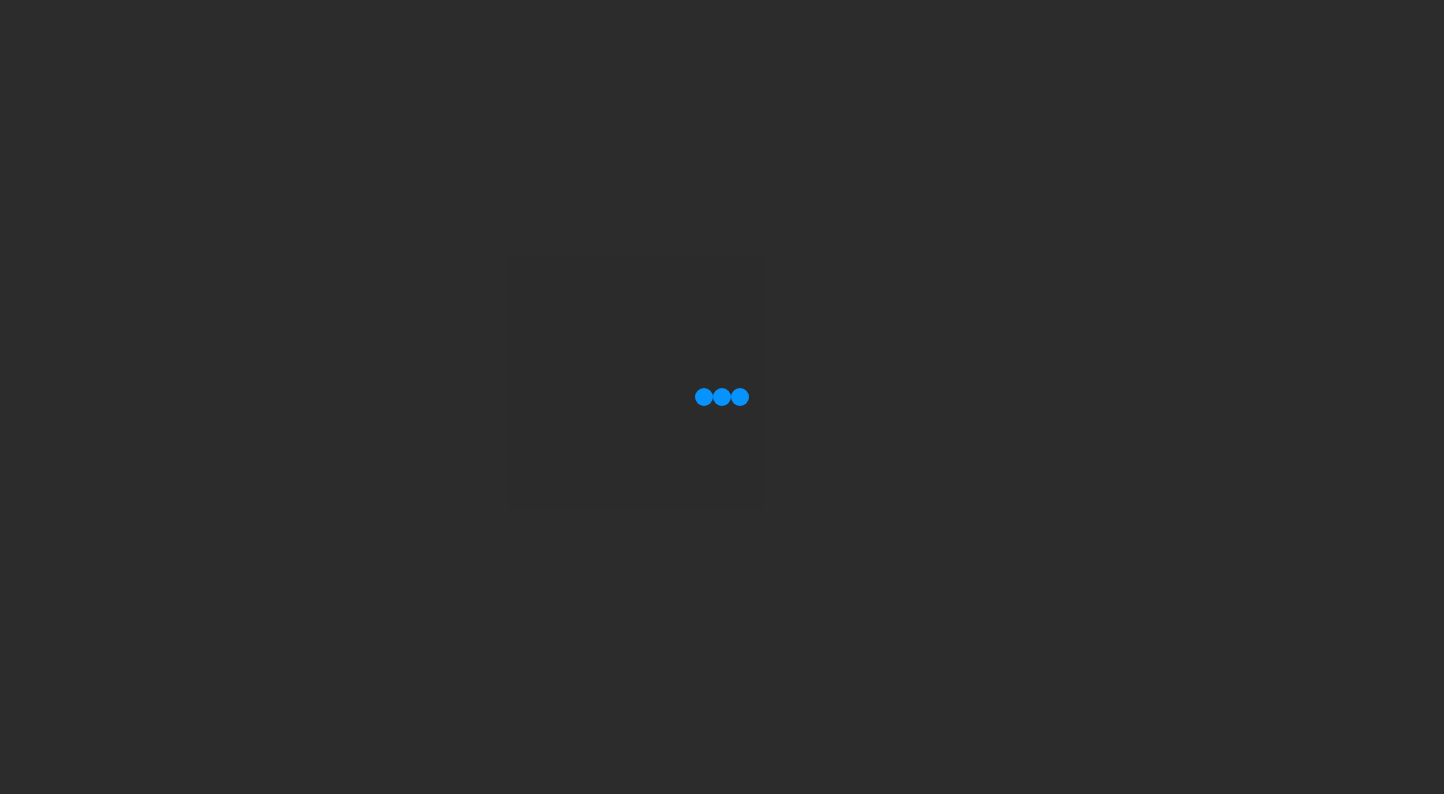 scroll, scrollTop: 0, scrollLeft: 0, axis: both 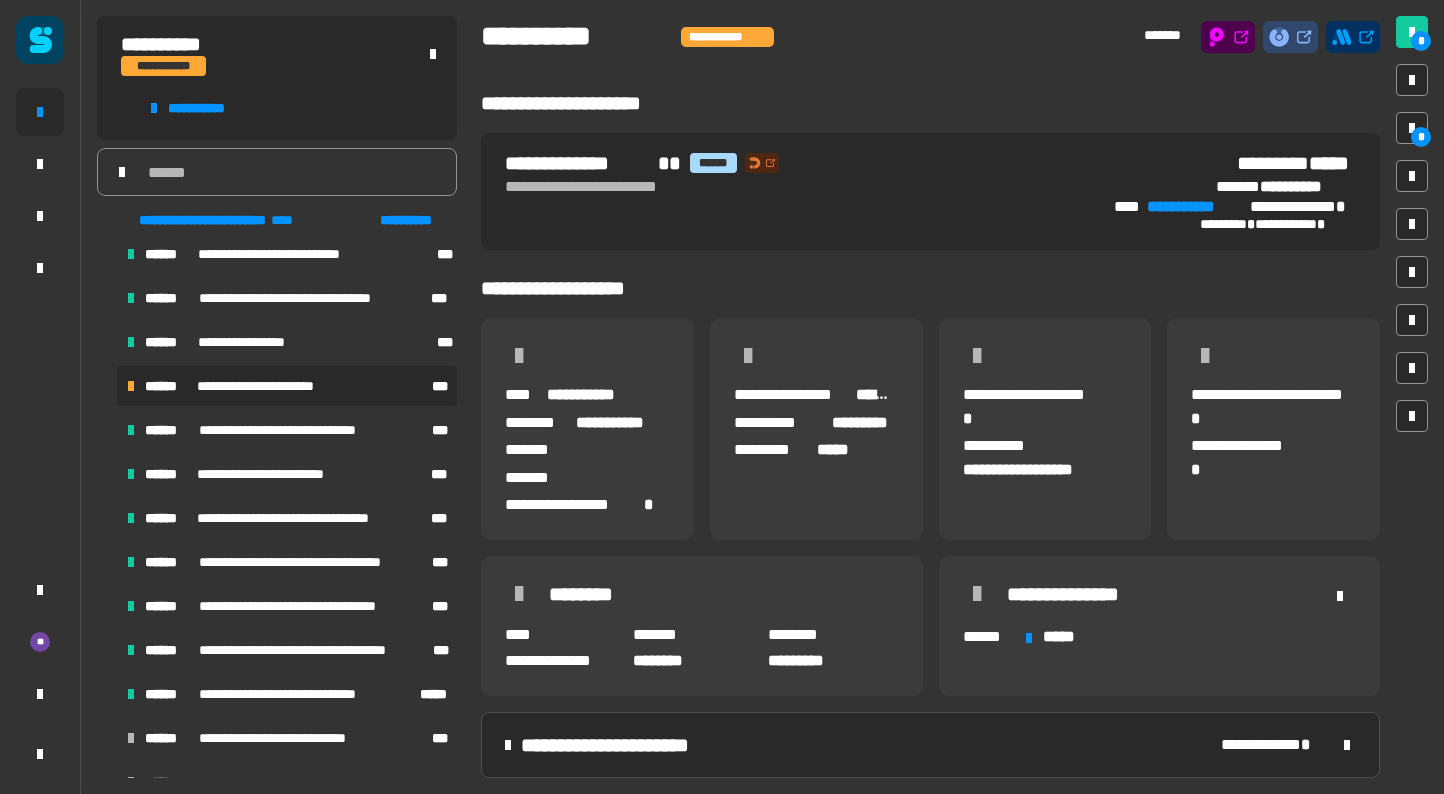 click on "**********" at bounding box center (287, 386) 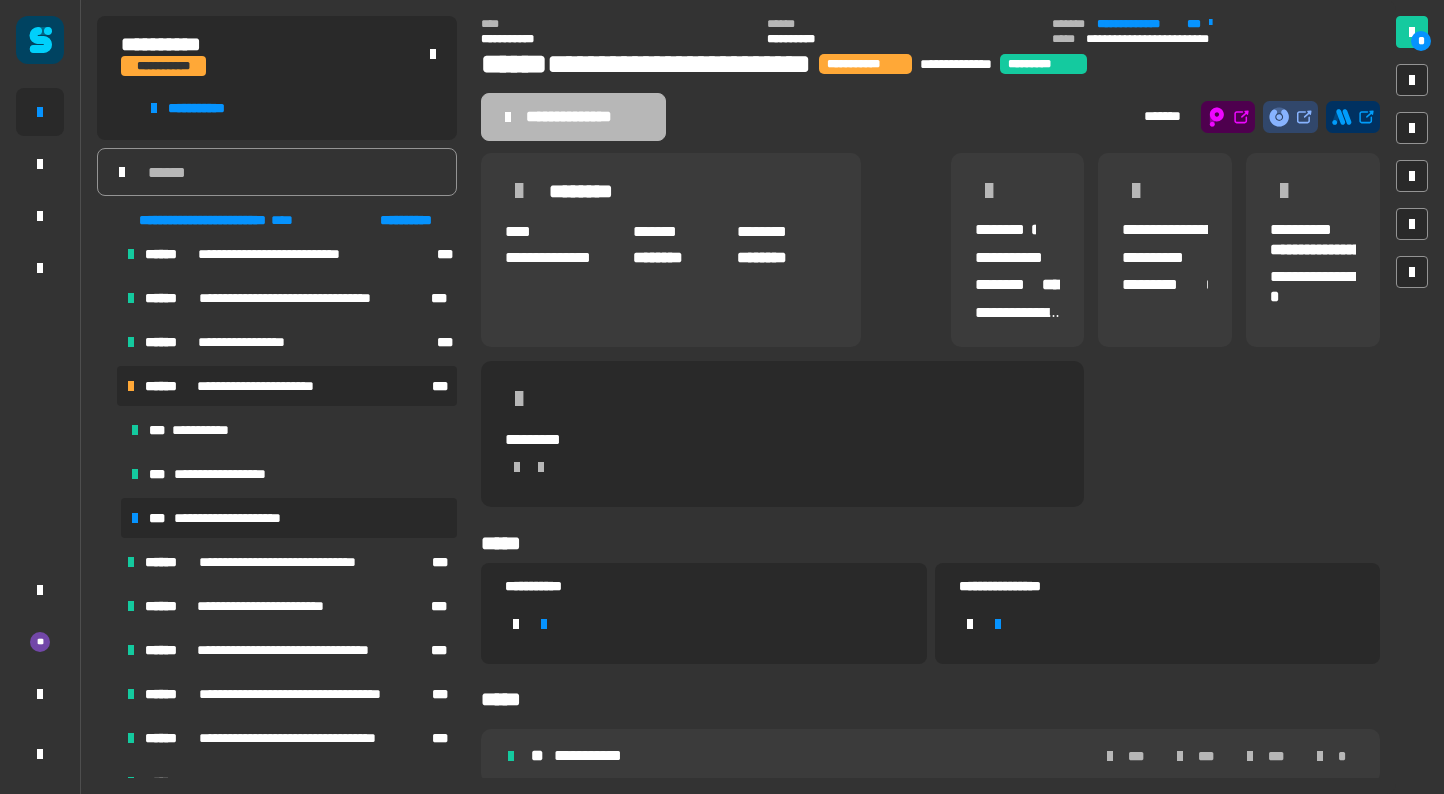 click on "**********" at bounding box center [237, 518] 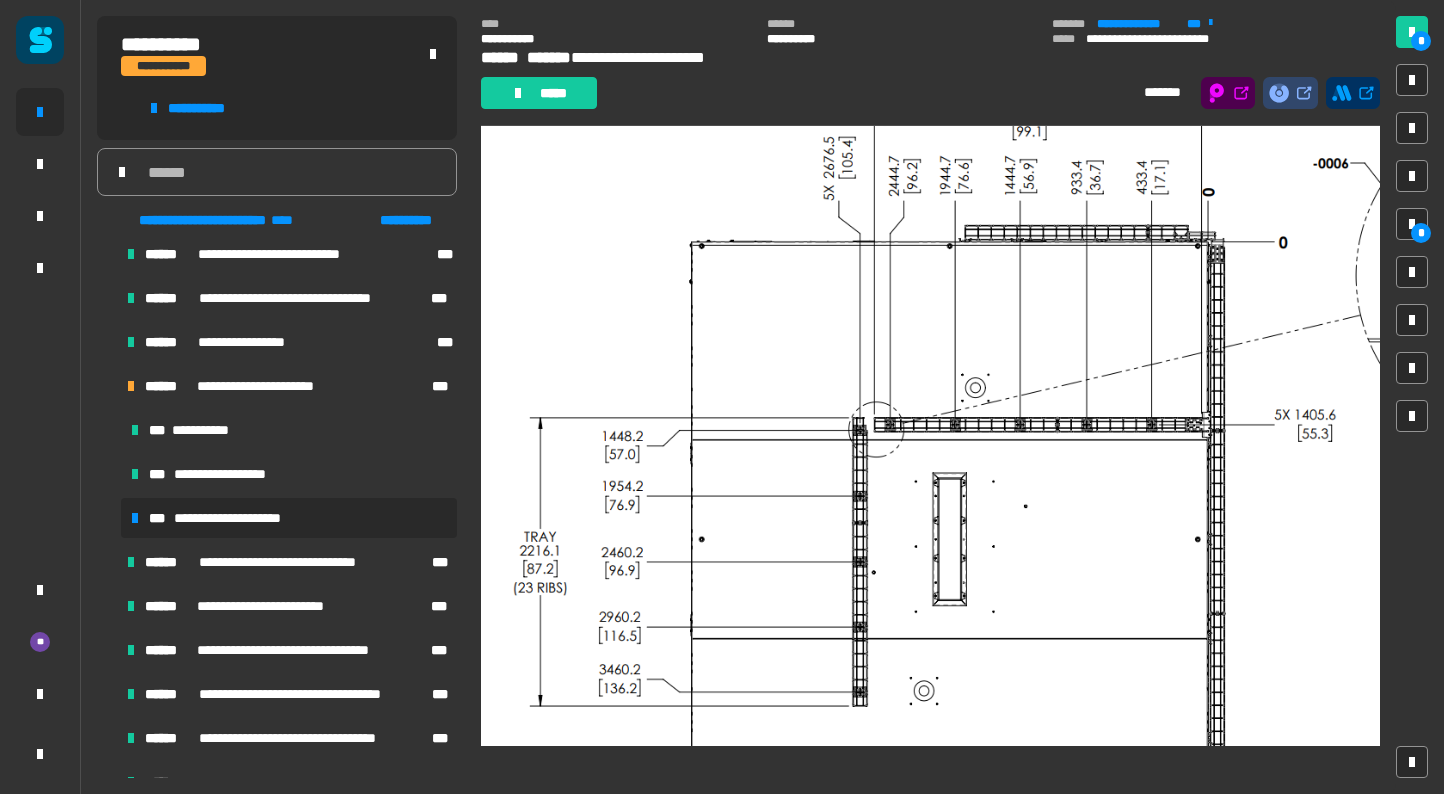 scroll, scrollTop: 3211, scrollLeft: 0, axis: vertical 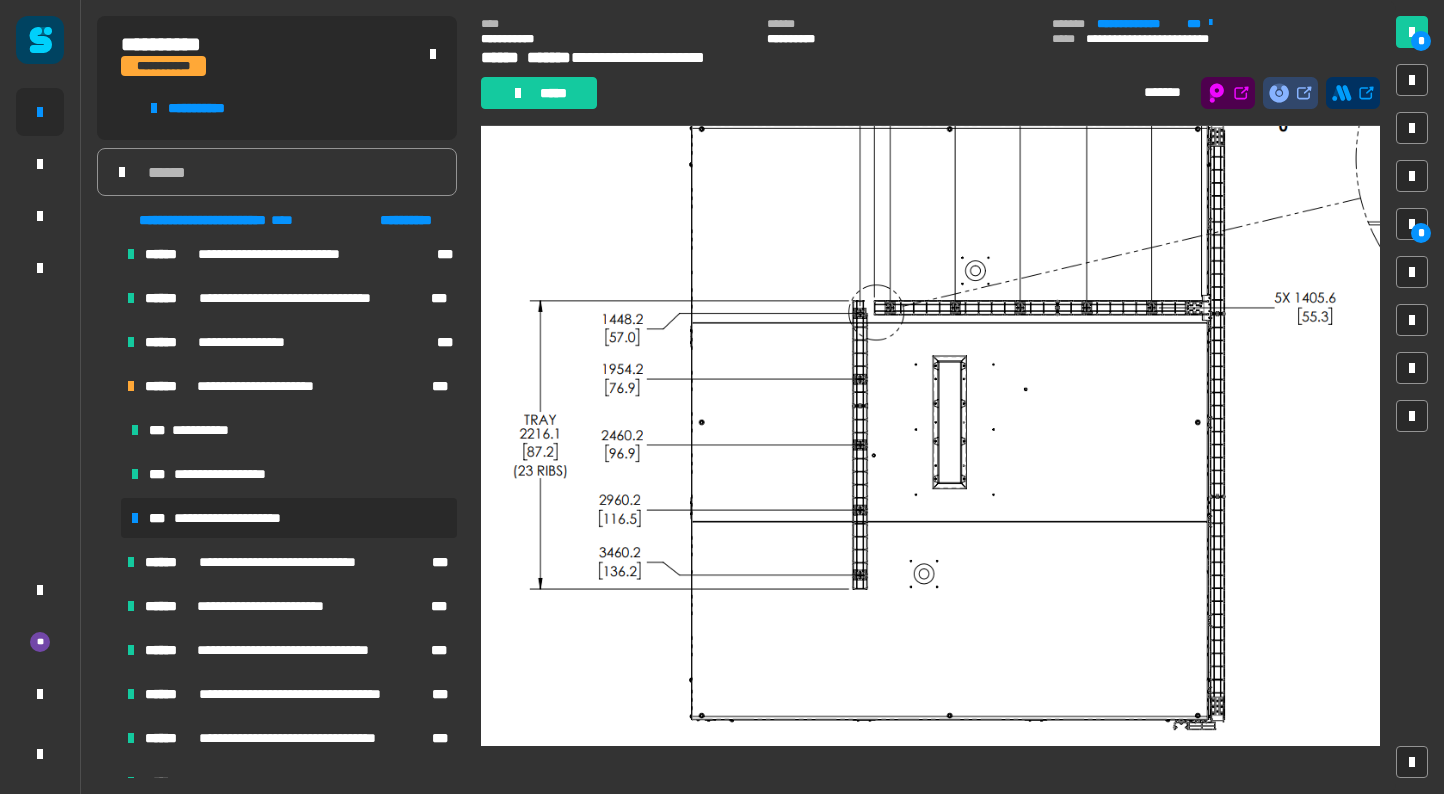 click on "**********" 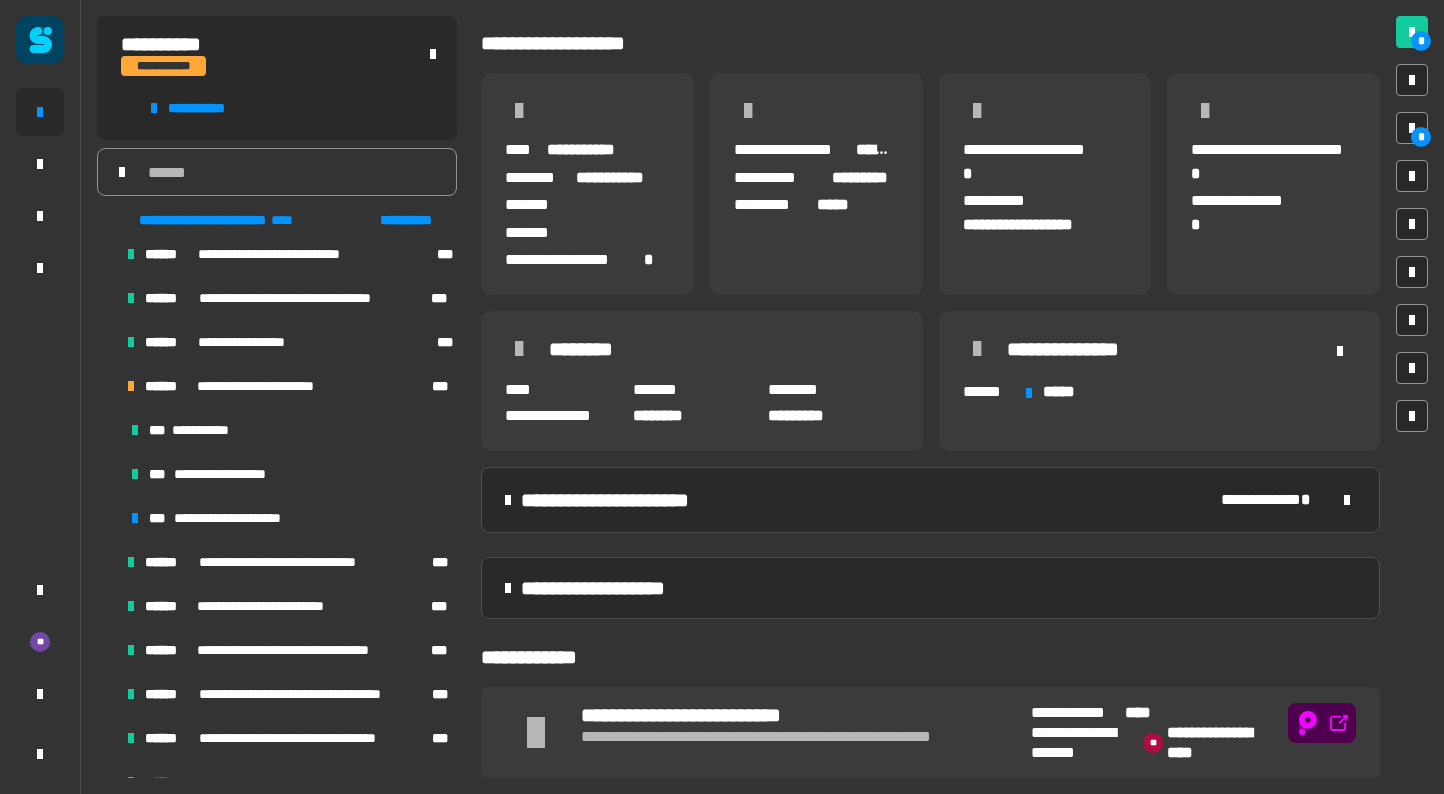 scroll, scrollTop: 249, scrollLeft: 0, axis: vertical 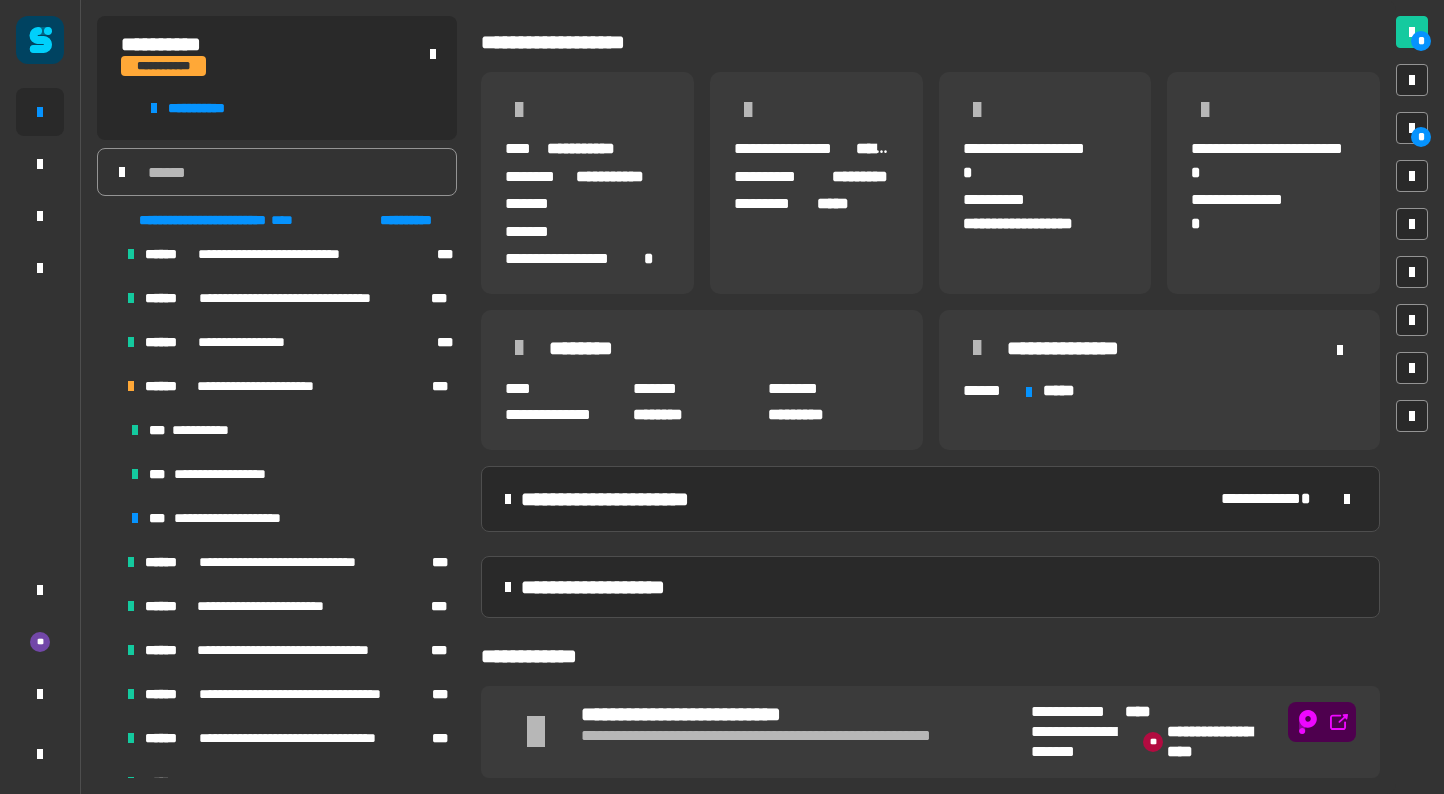click on "**********" 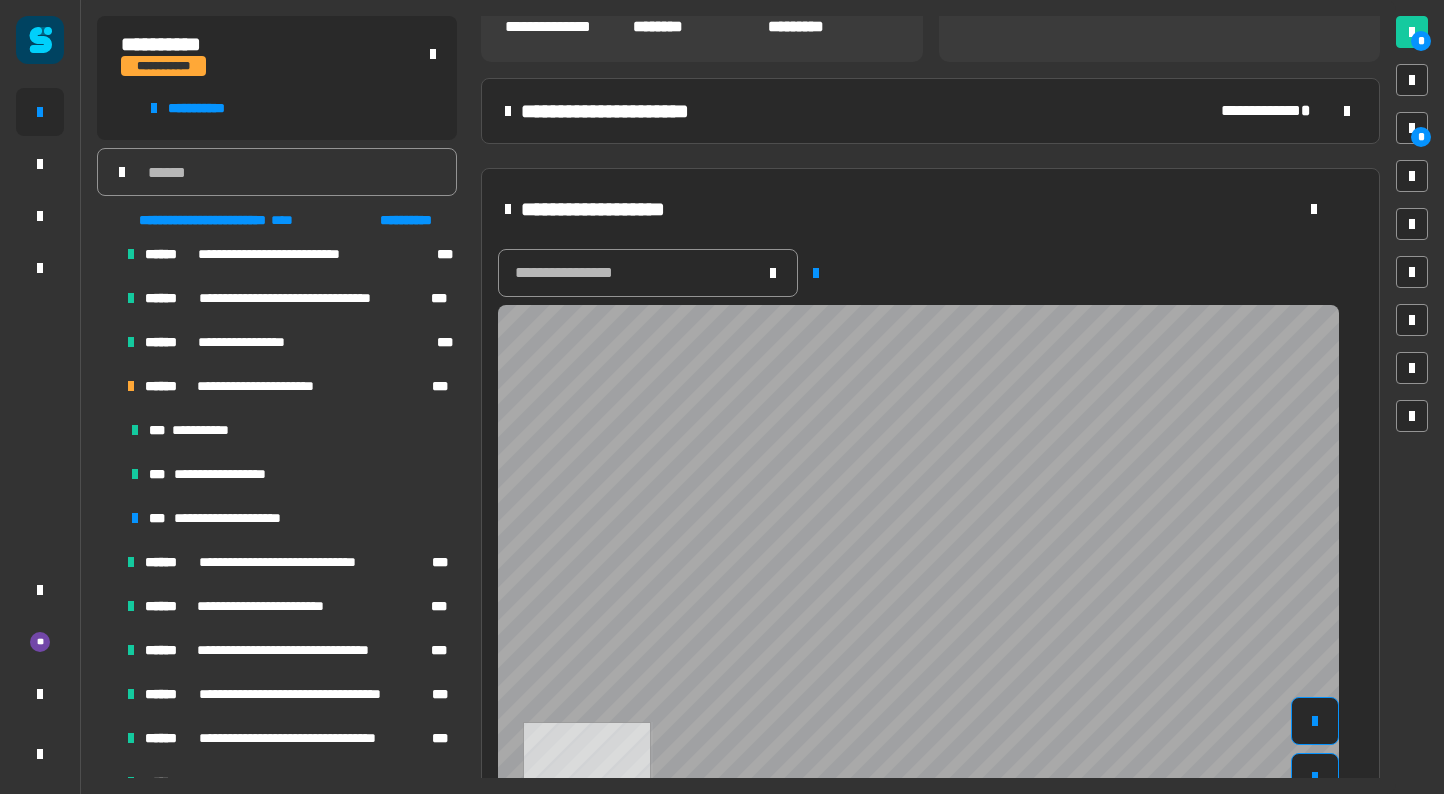 scroll, scrollTop: 614, scrollLeft: 0, axis: vertical 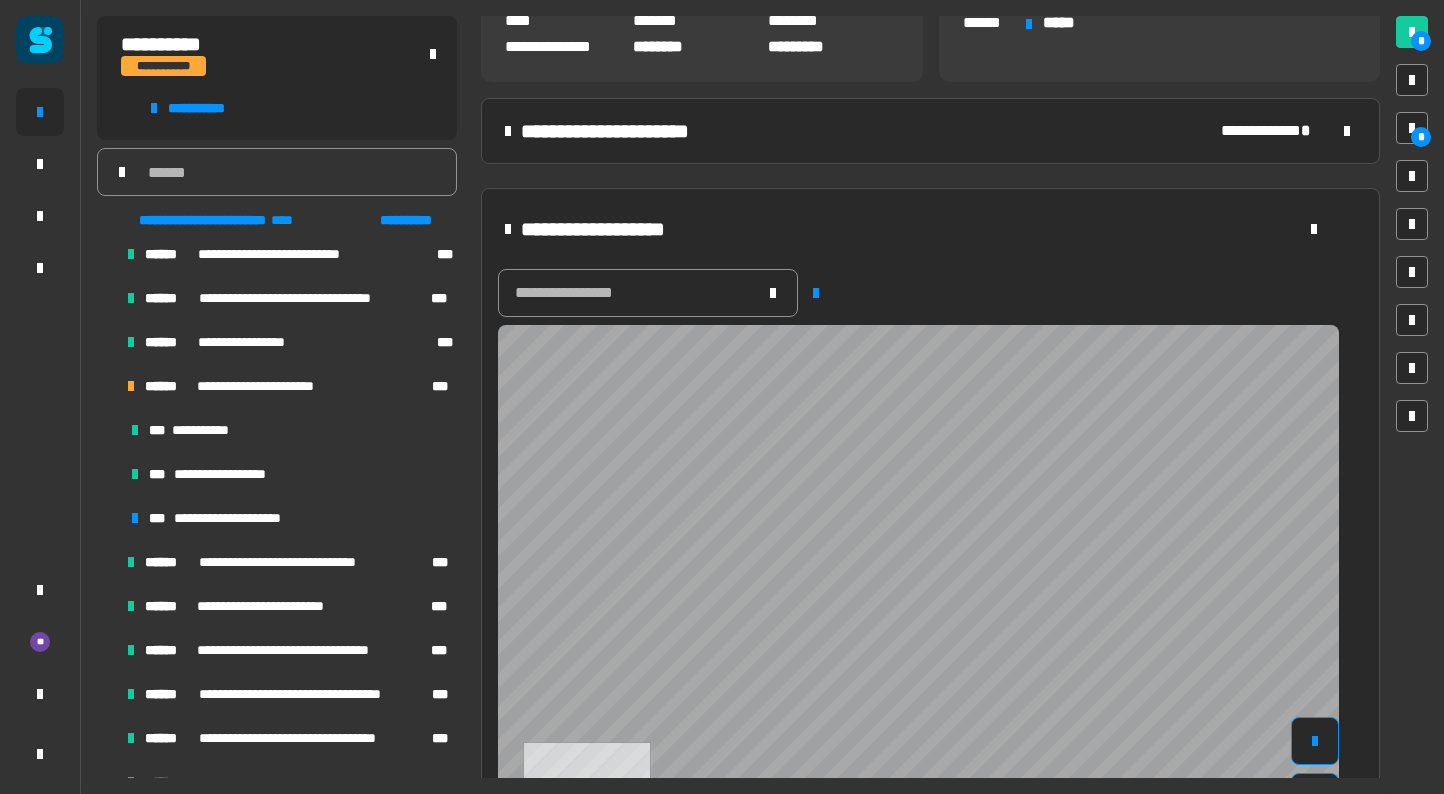 click on "**********" 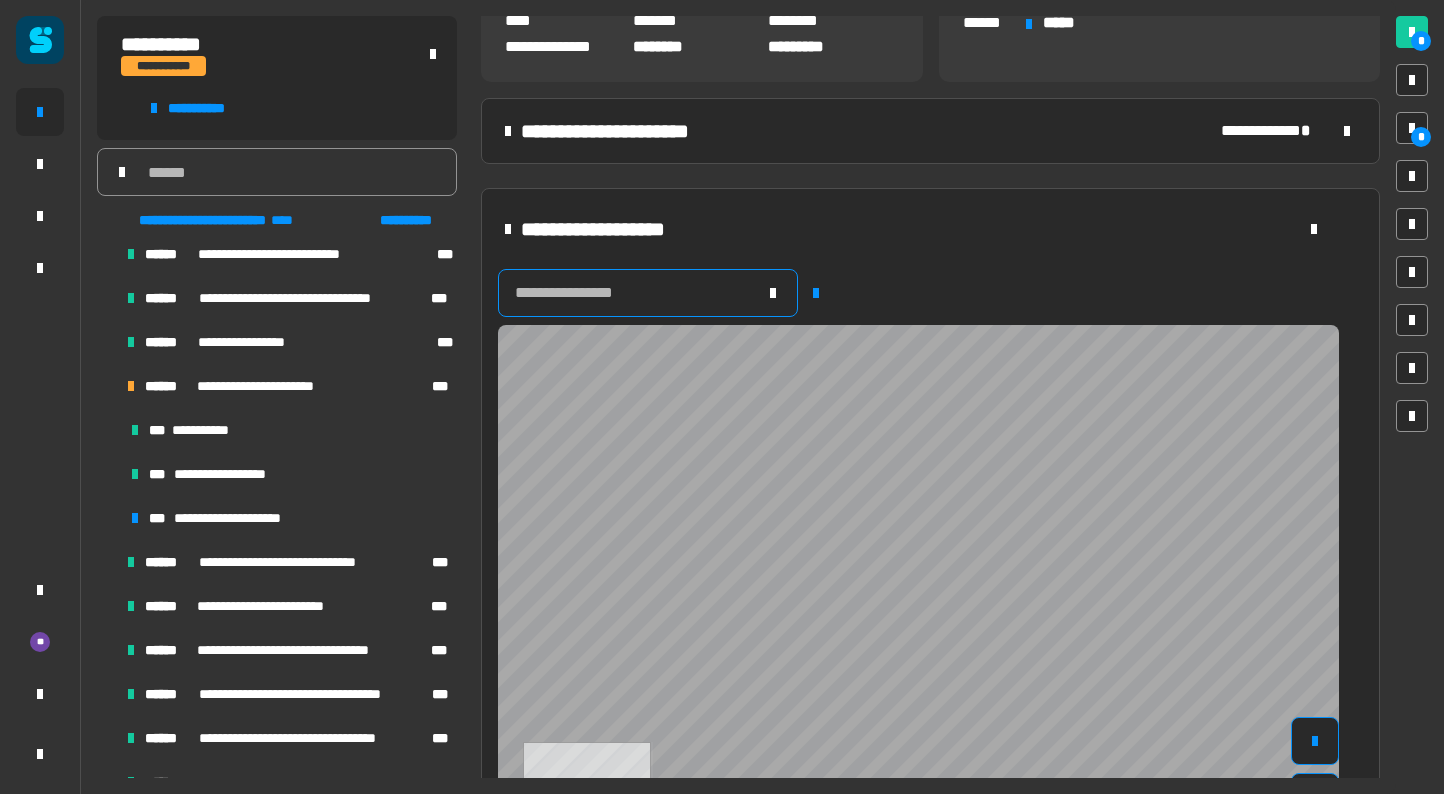click on "**********" 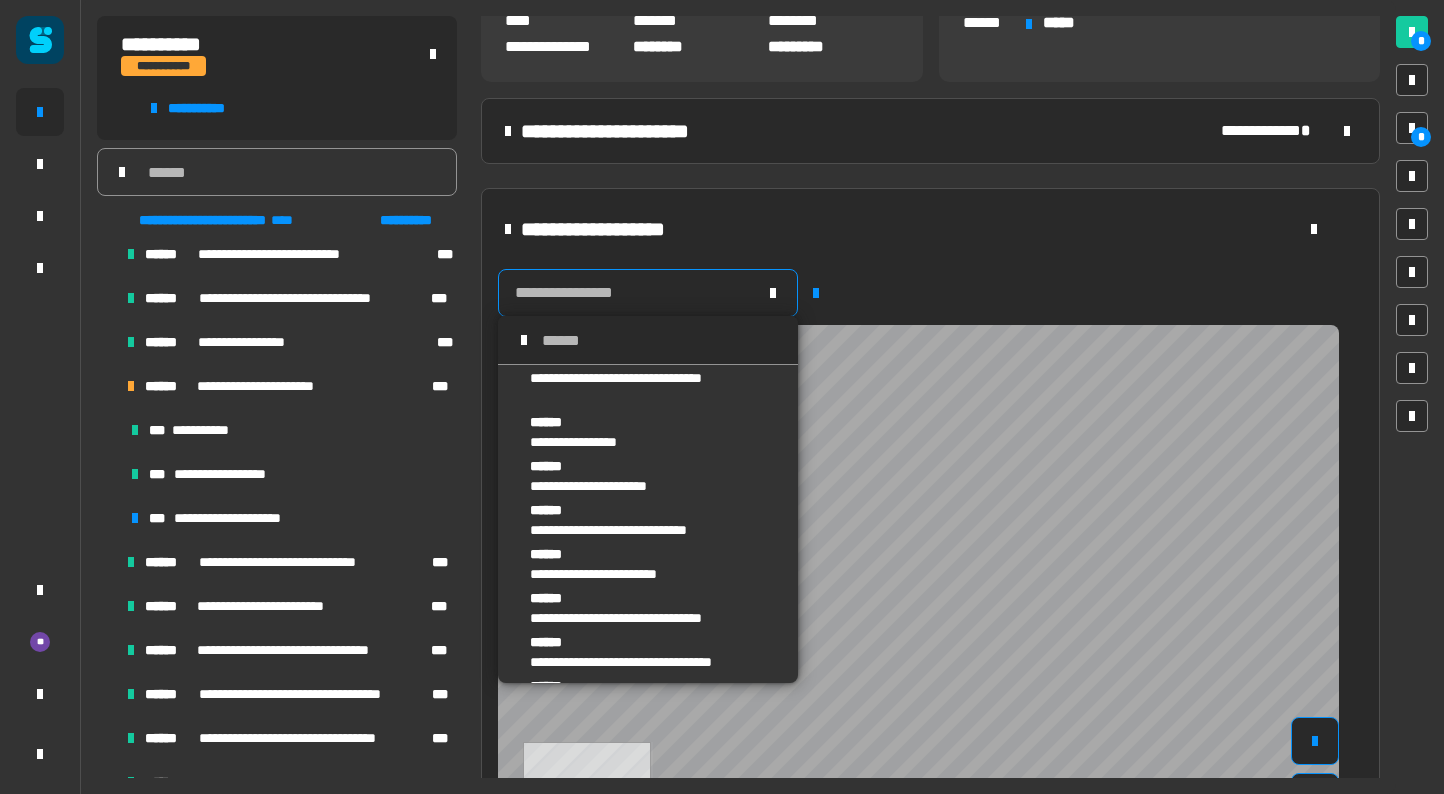 scroll, scrollTop: 1918, scrollLeft: 0, axis: vertical 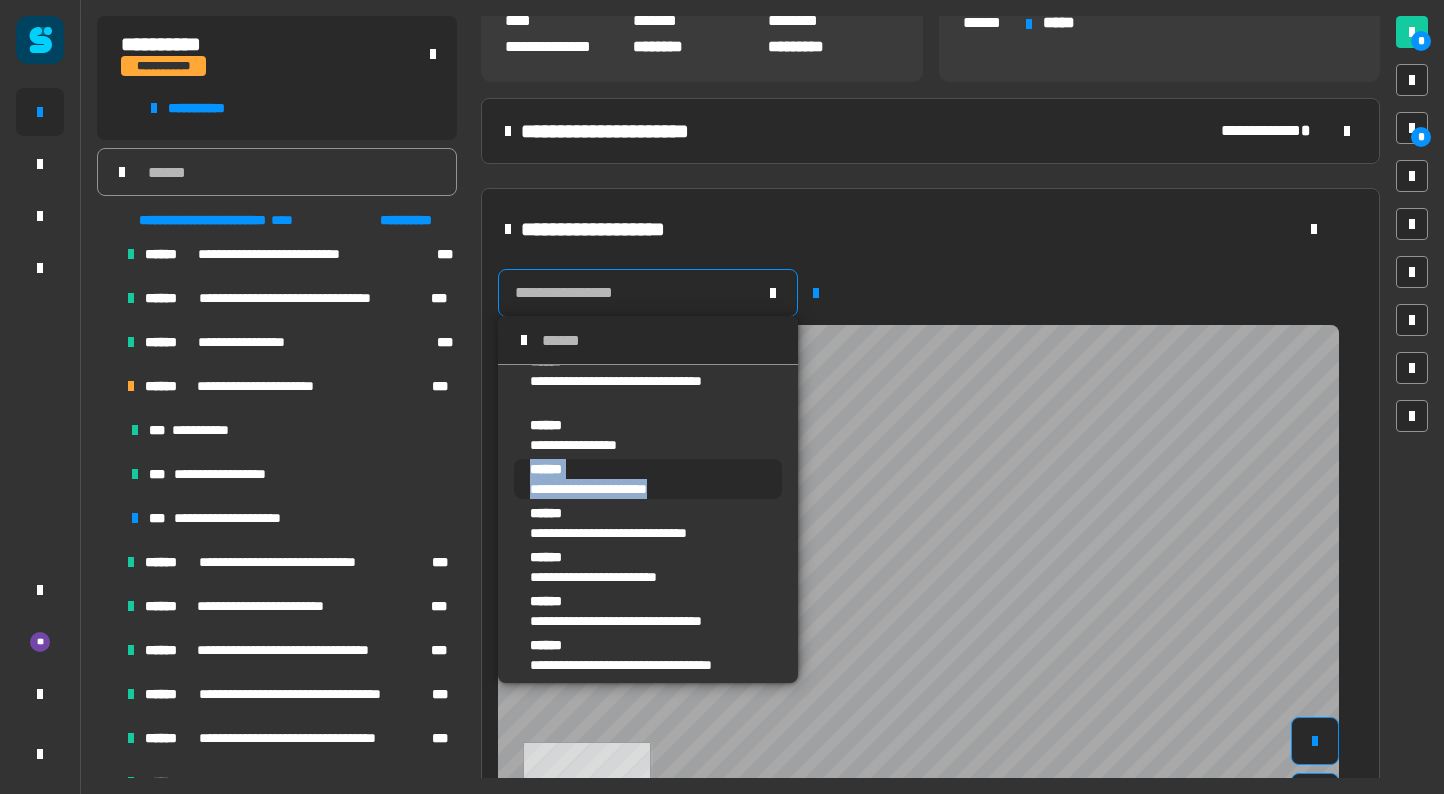 drag, startPoint x: 698, startPoint y: 451, endPoint x: 698, endPoint y: 480, distance: 29 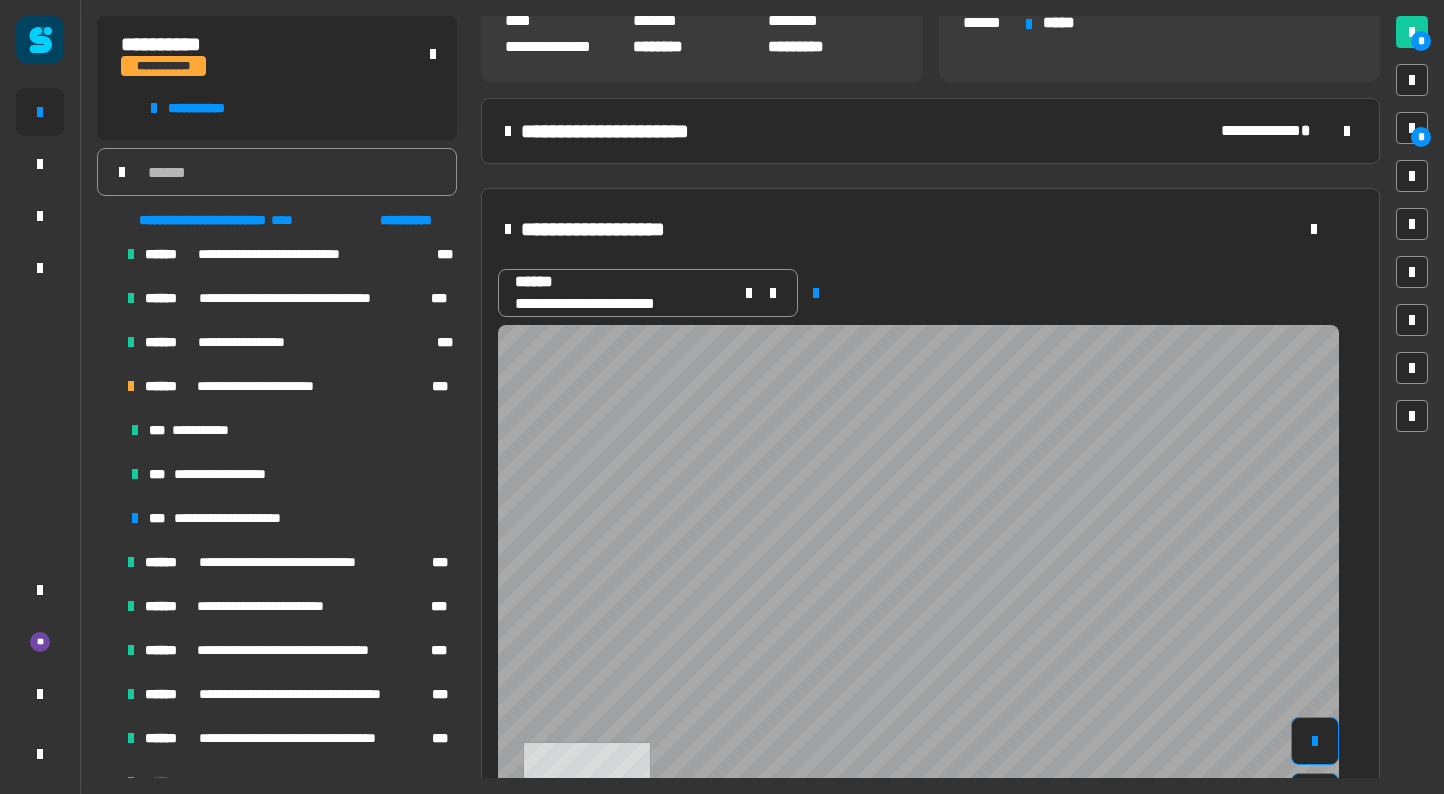 scroll, scrollTop: 885, scrollLeft: 3629, axis: both 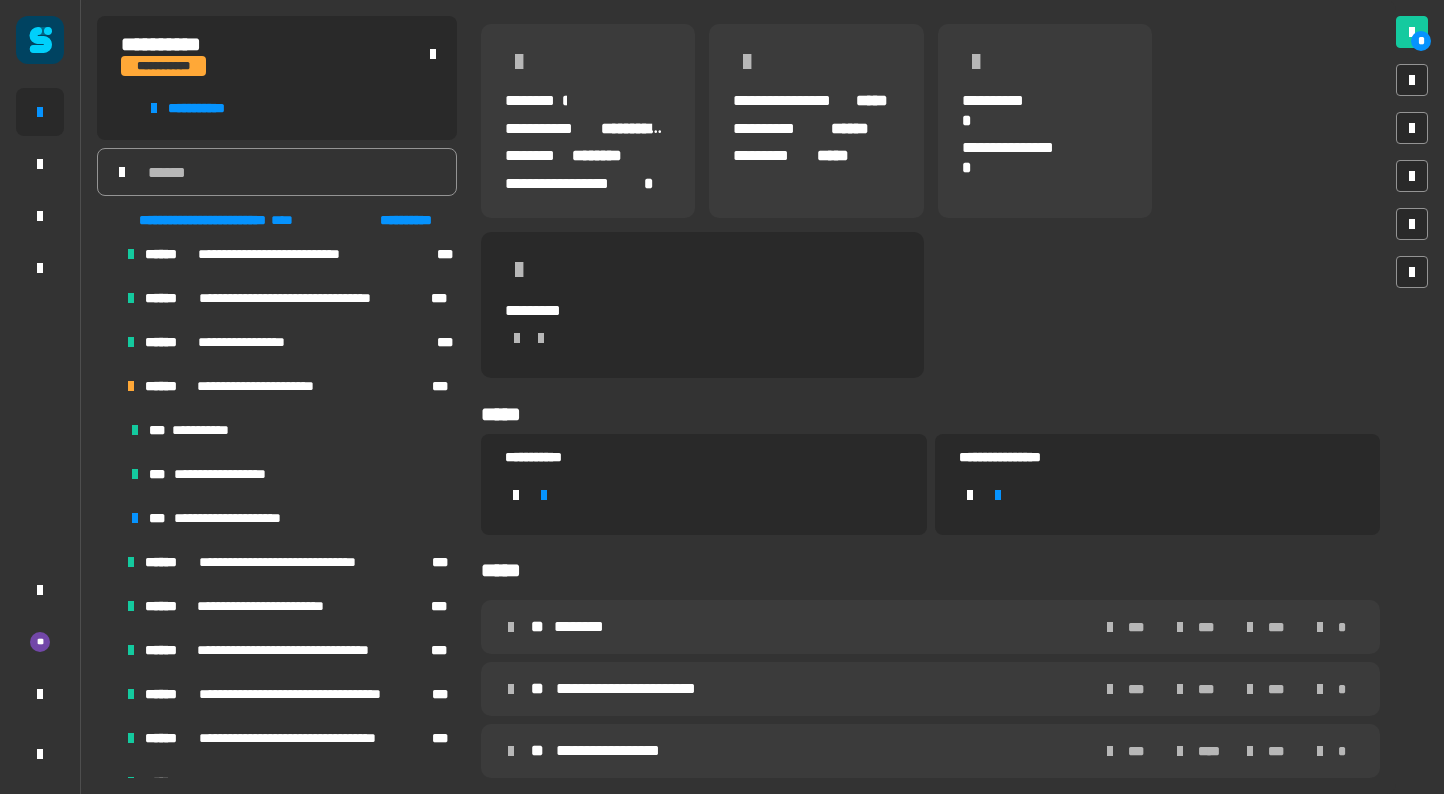 click on "[FIRST] [LAST]" 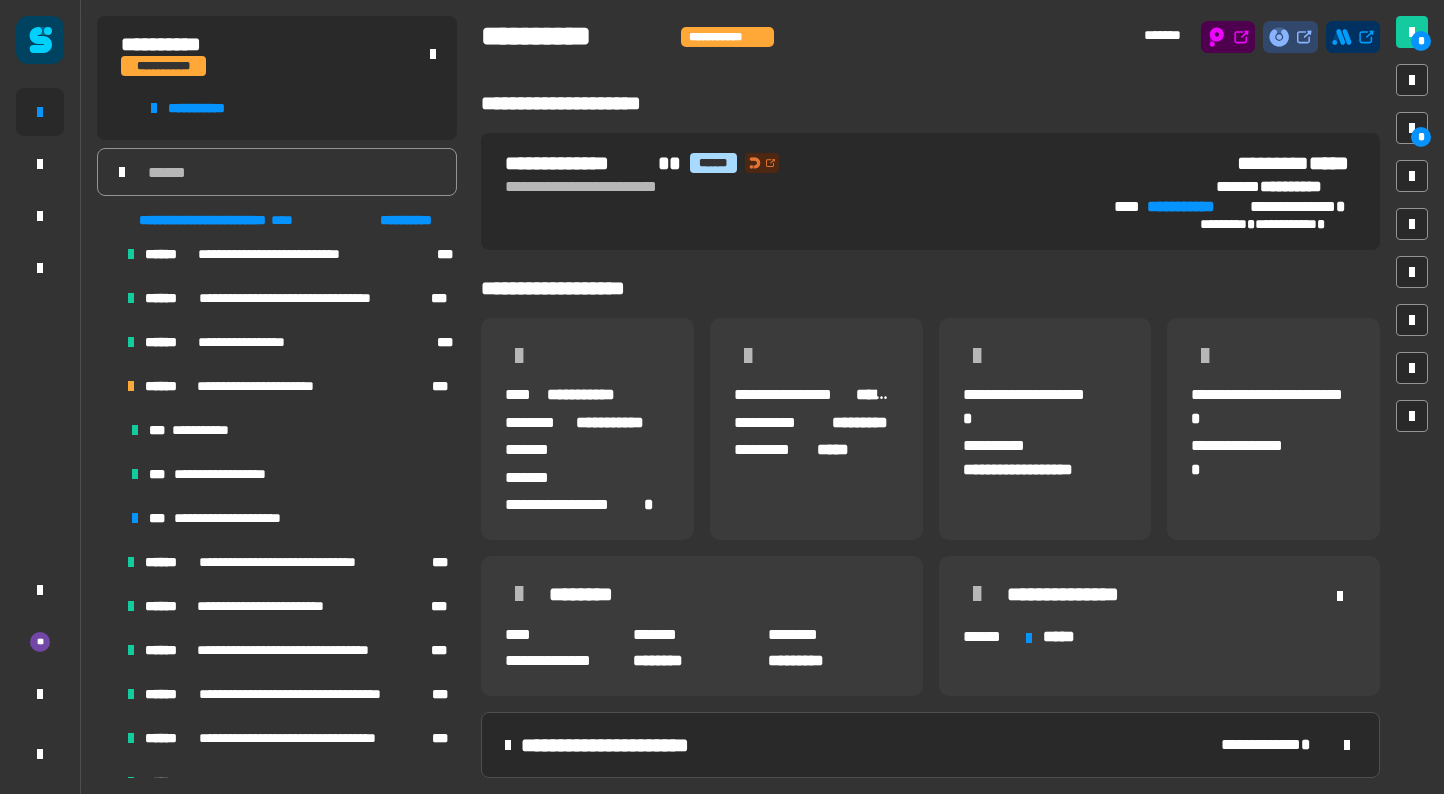 click 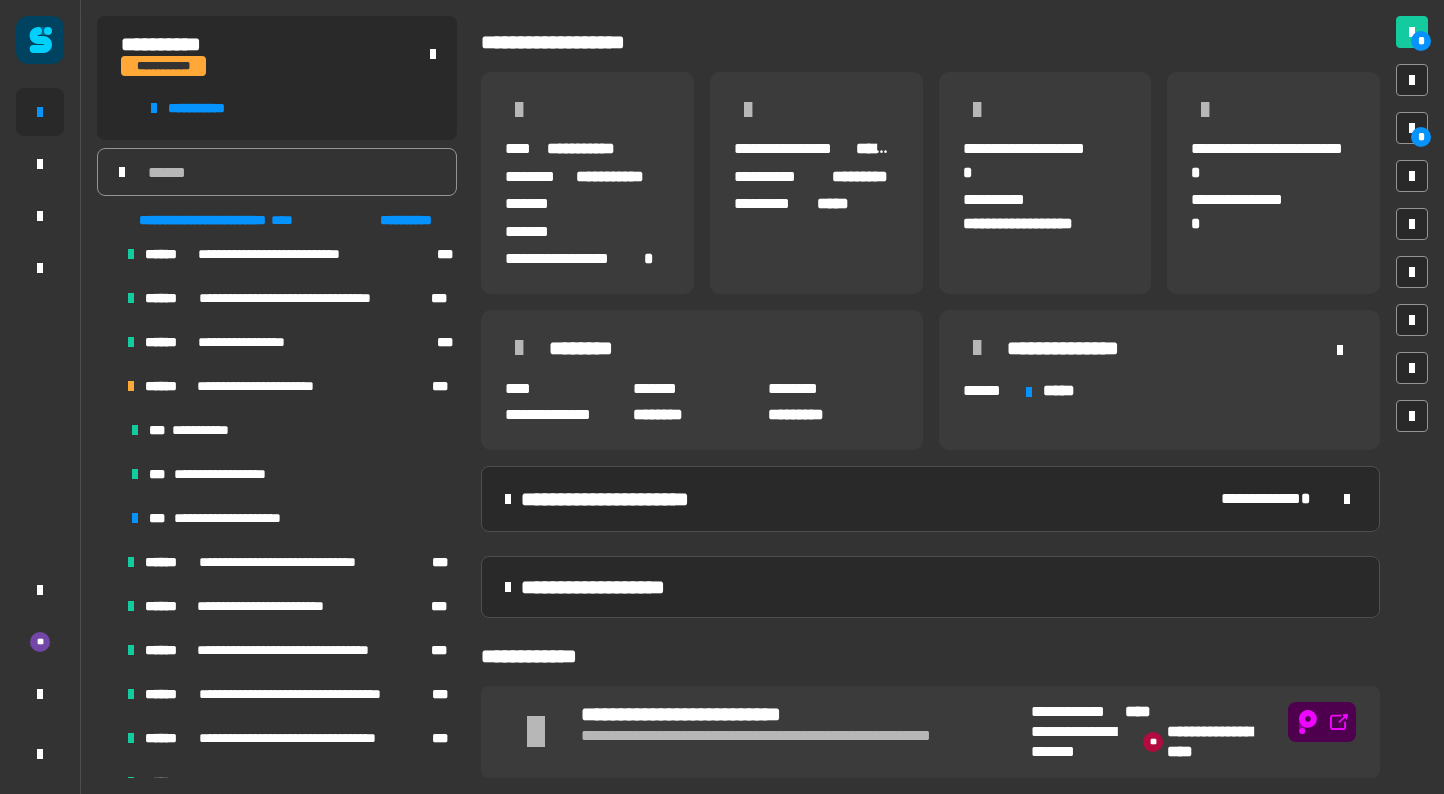 scroll, scrollTop: 249, scrollLeft: 0, axis: vertical 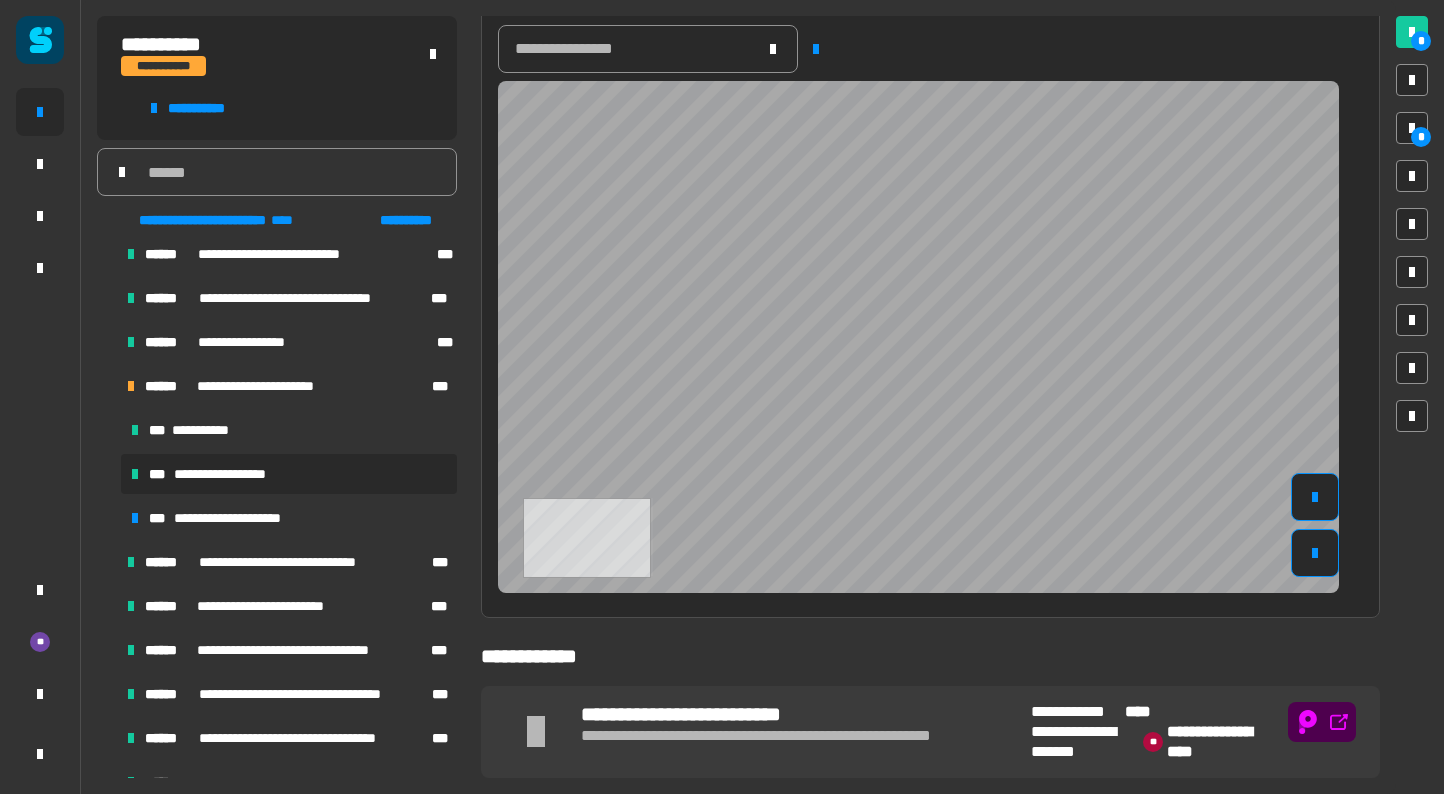 click on "**********" at bounding box center (236, 474) 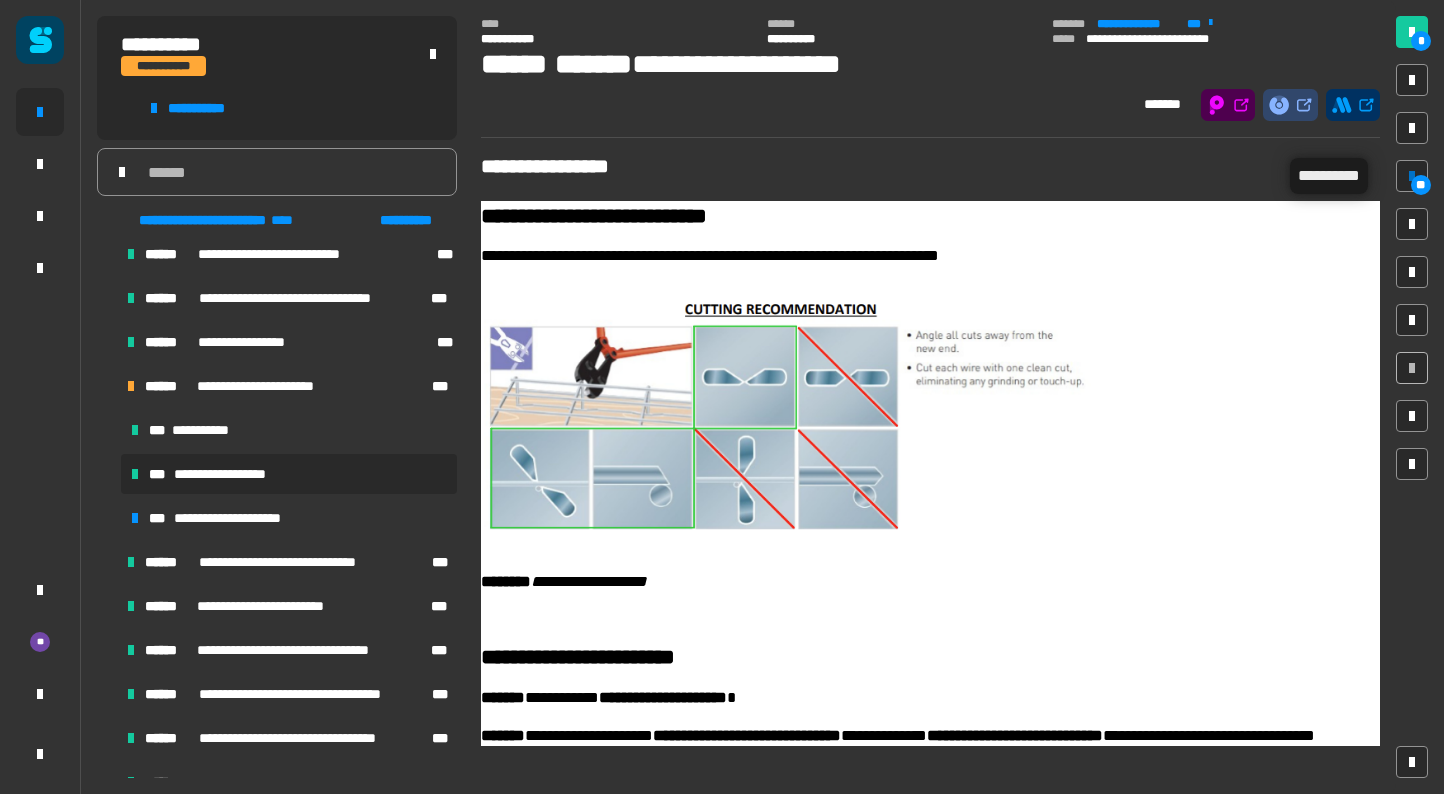 click on "**" at bounding box center [1412, 176] 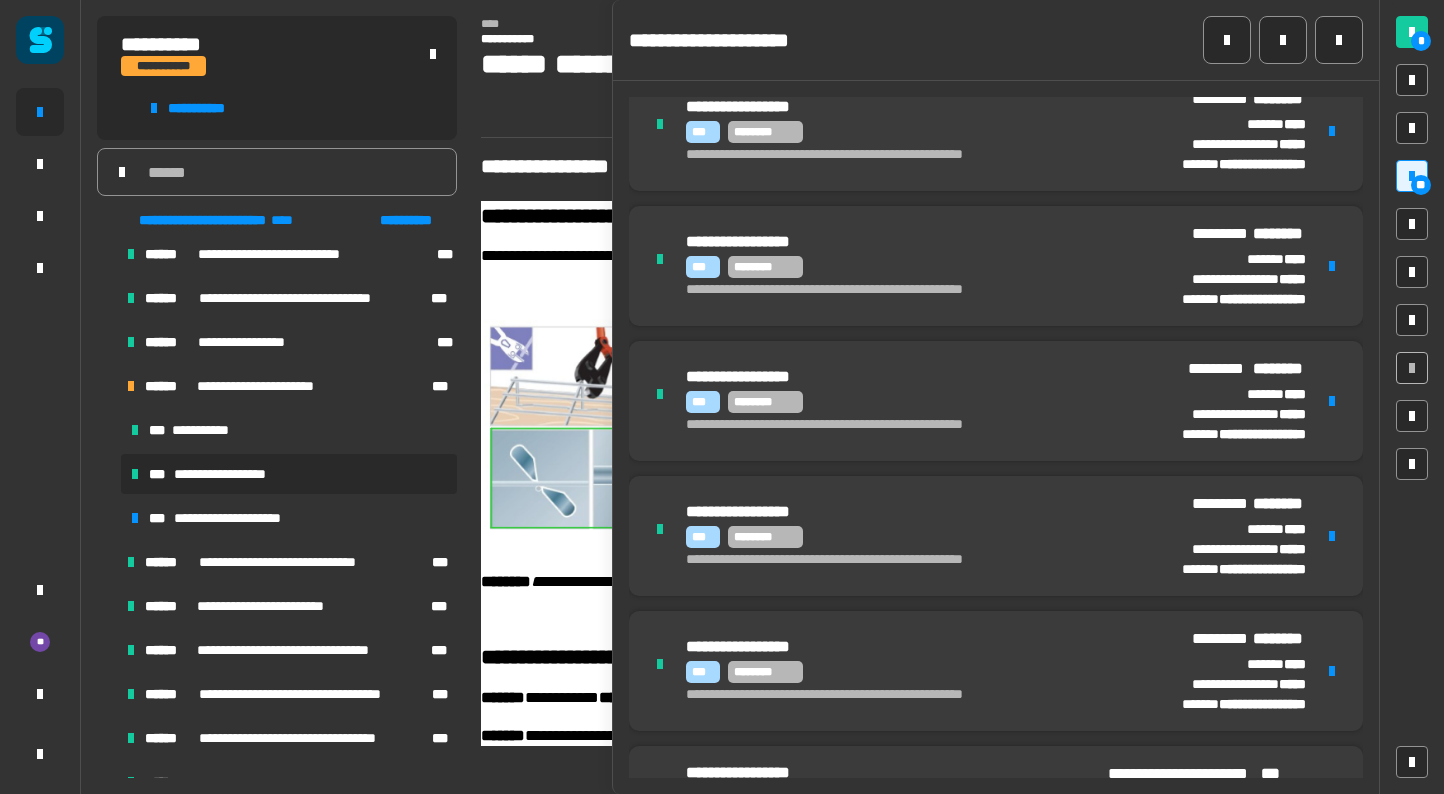 scroll, scrollTop: 1872, scrollLeft: 0, axis: vertical 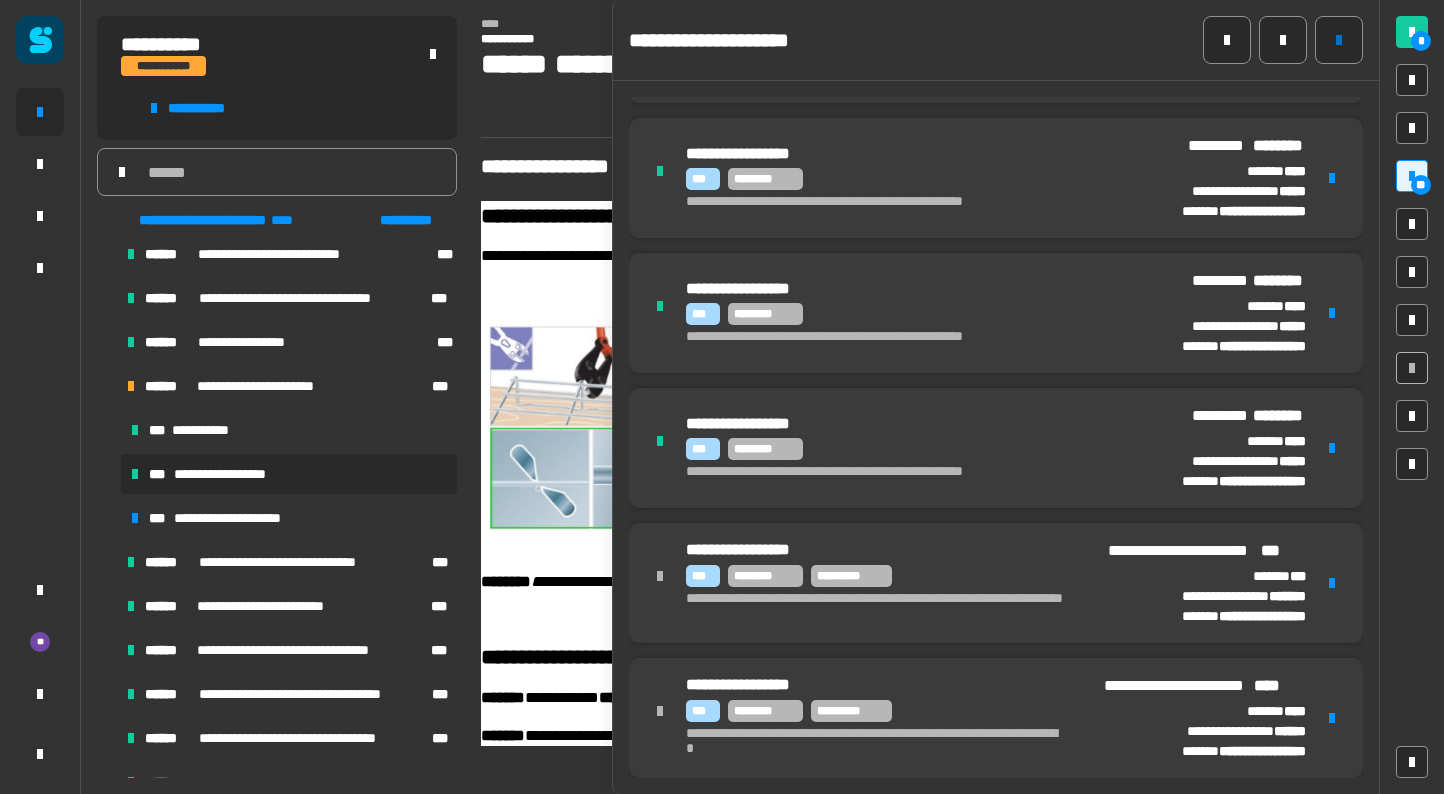 click 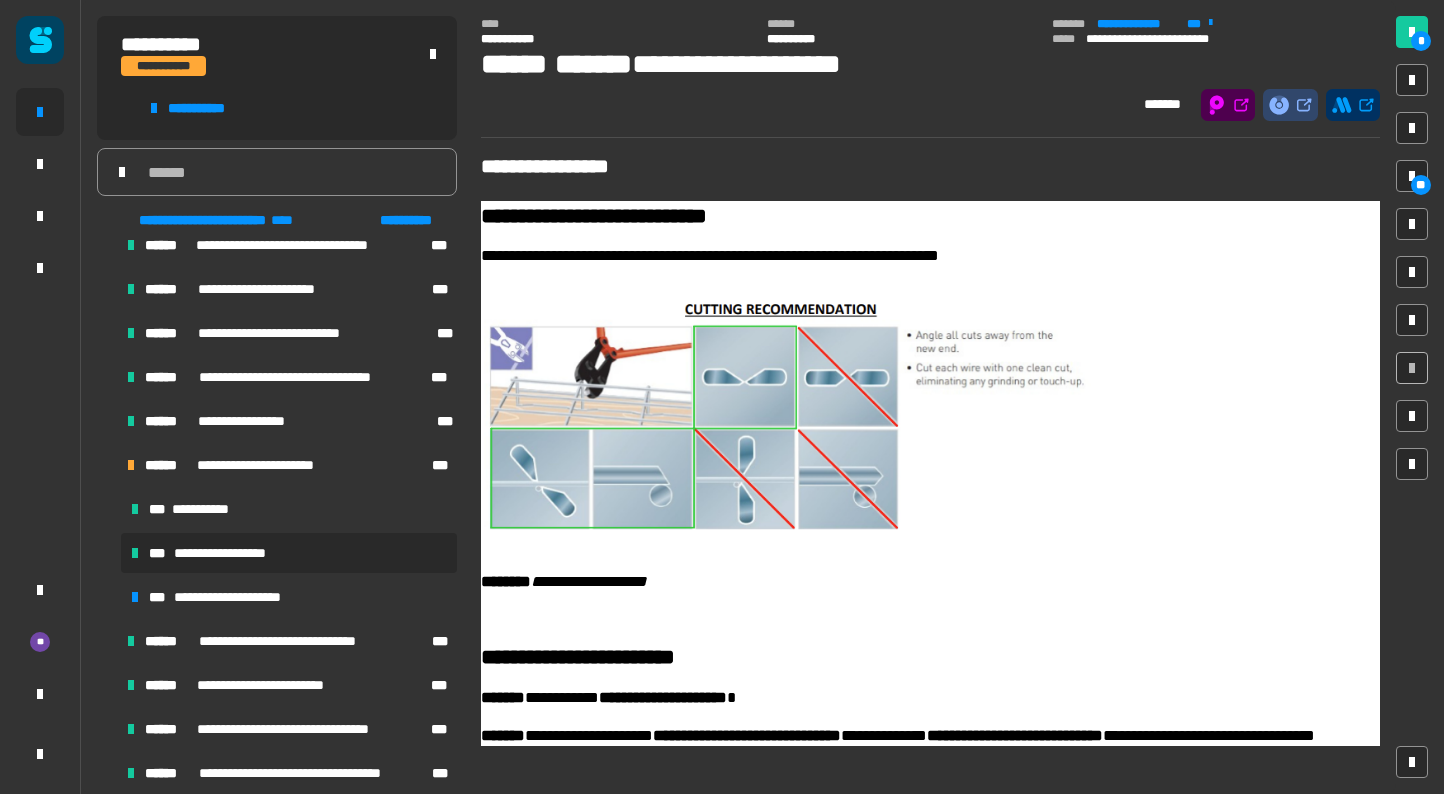 scroll, scrollTop: 1394, scrollLeft: 0, axis: vertical 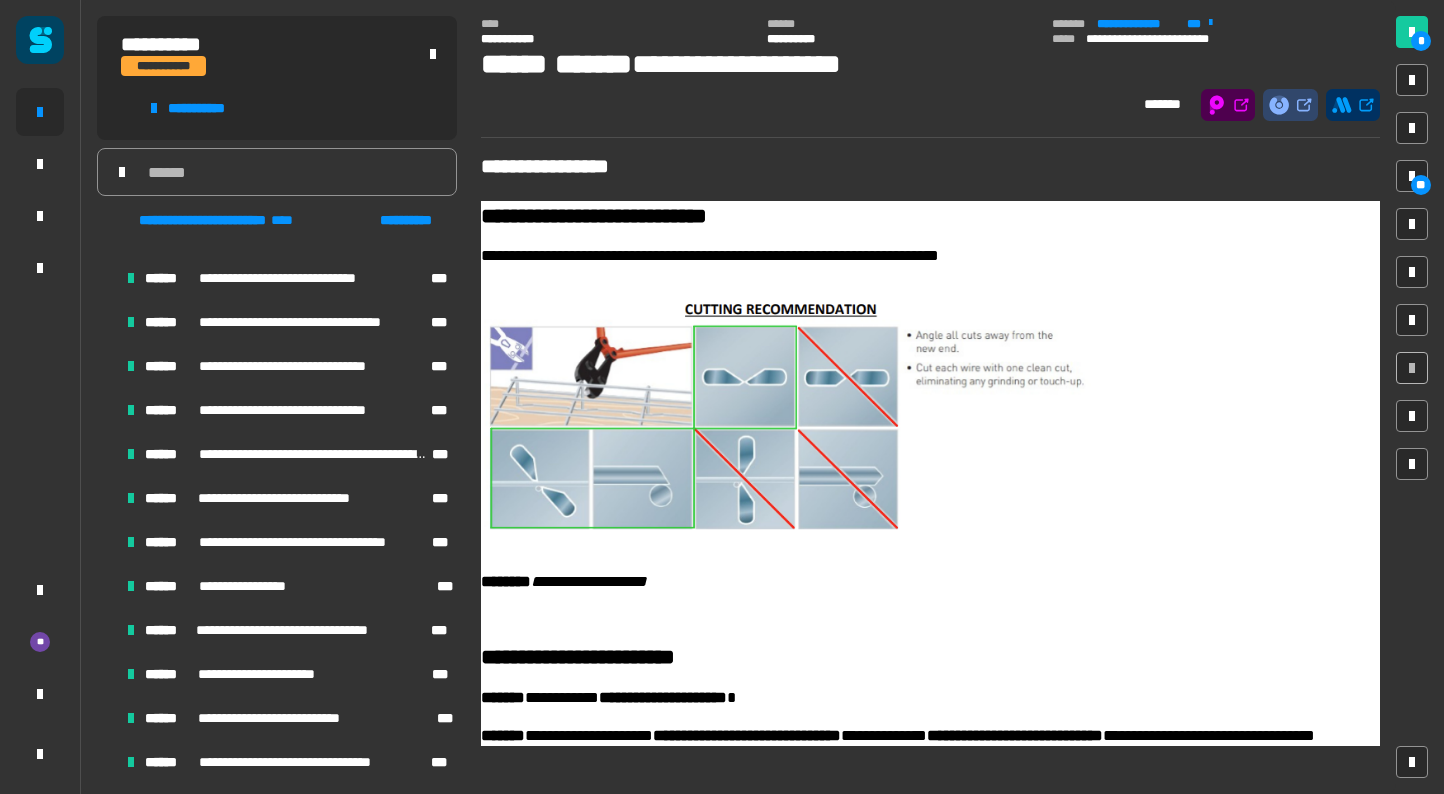 click on "**********" 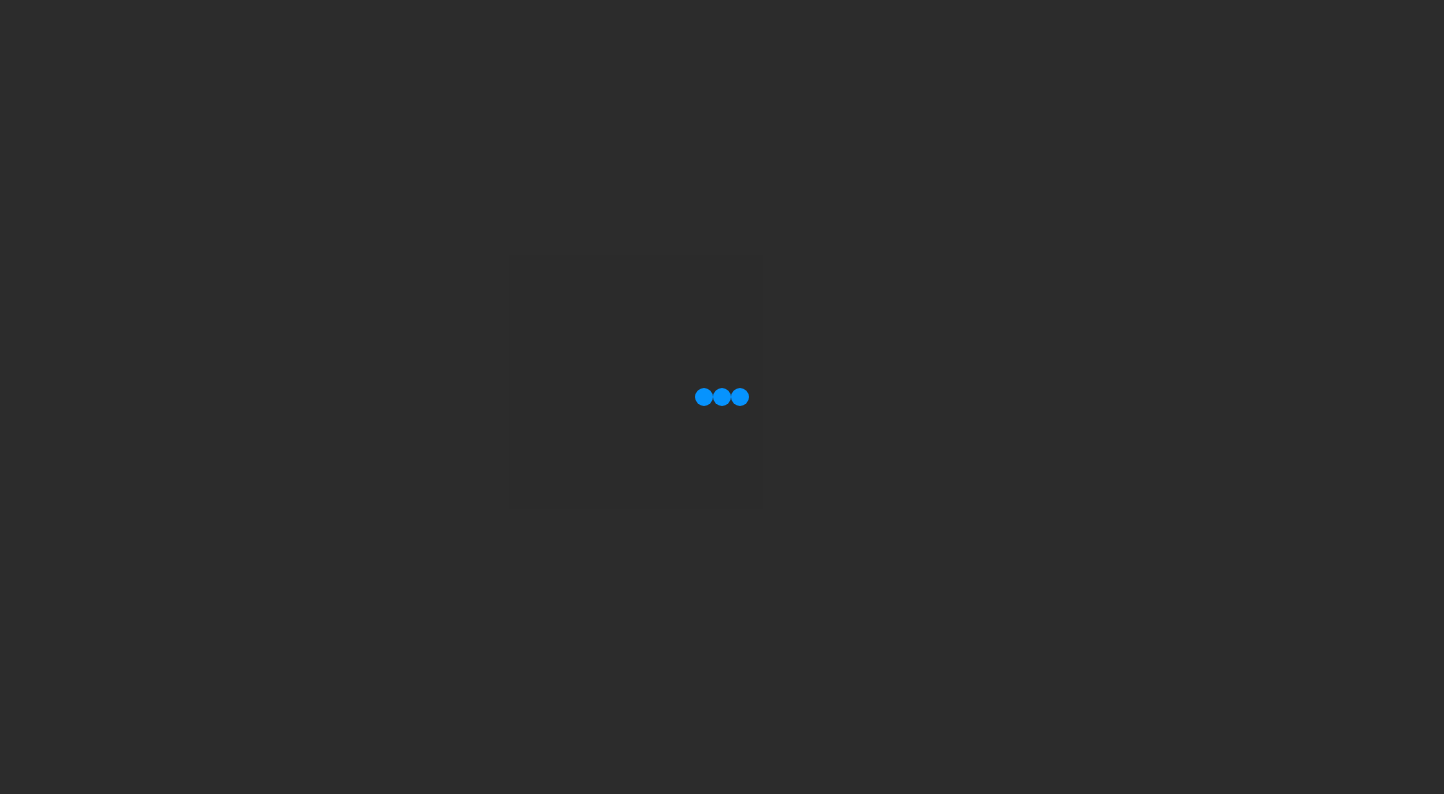 scroll, scrollTop: 0, scrollLeft: 0, axis: both 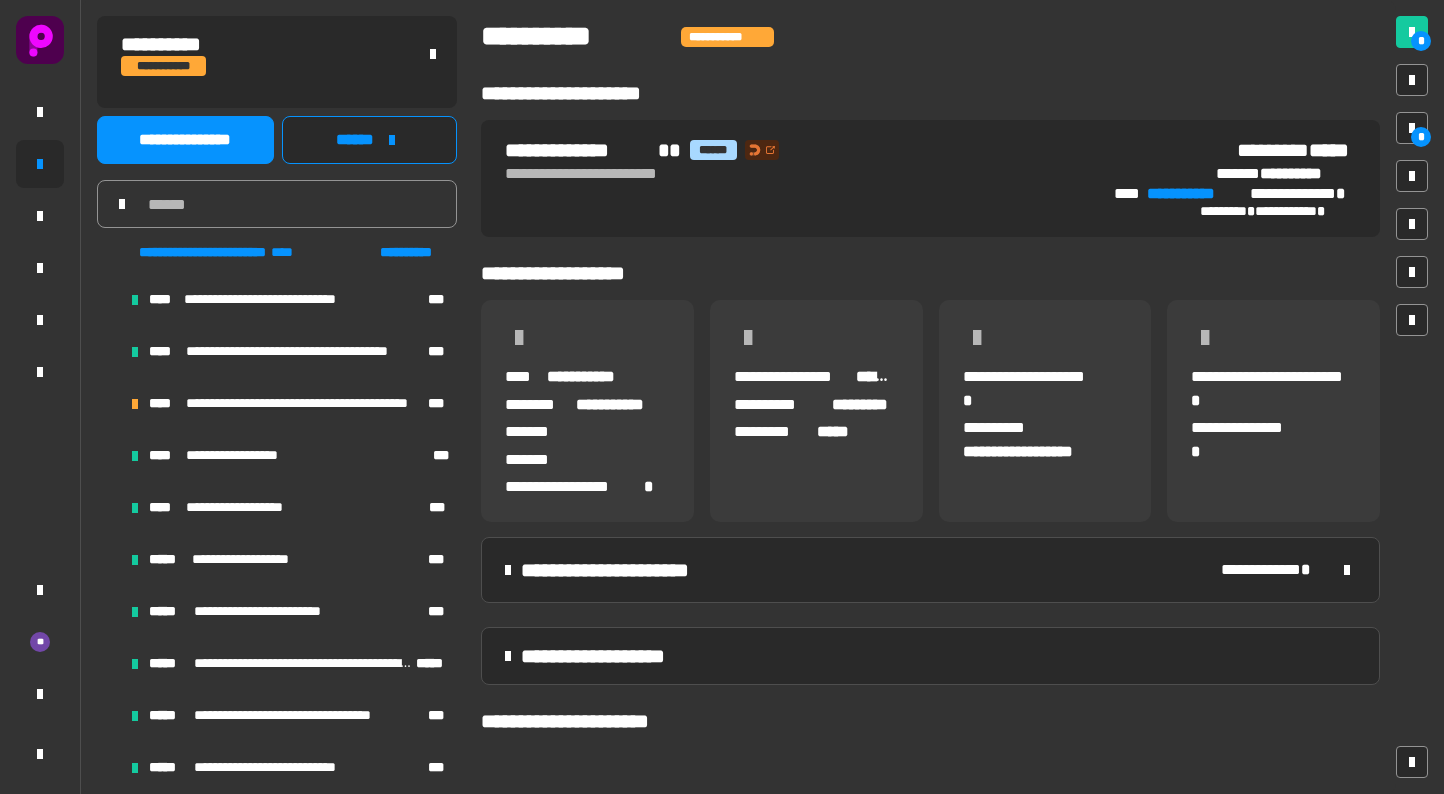 click on "[FIRST] [LAST]" 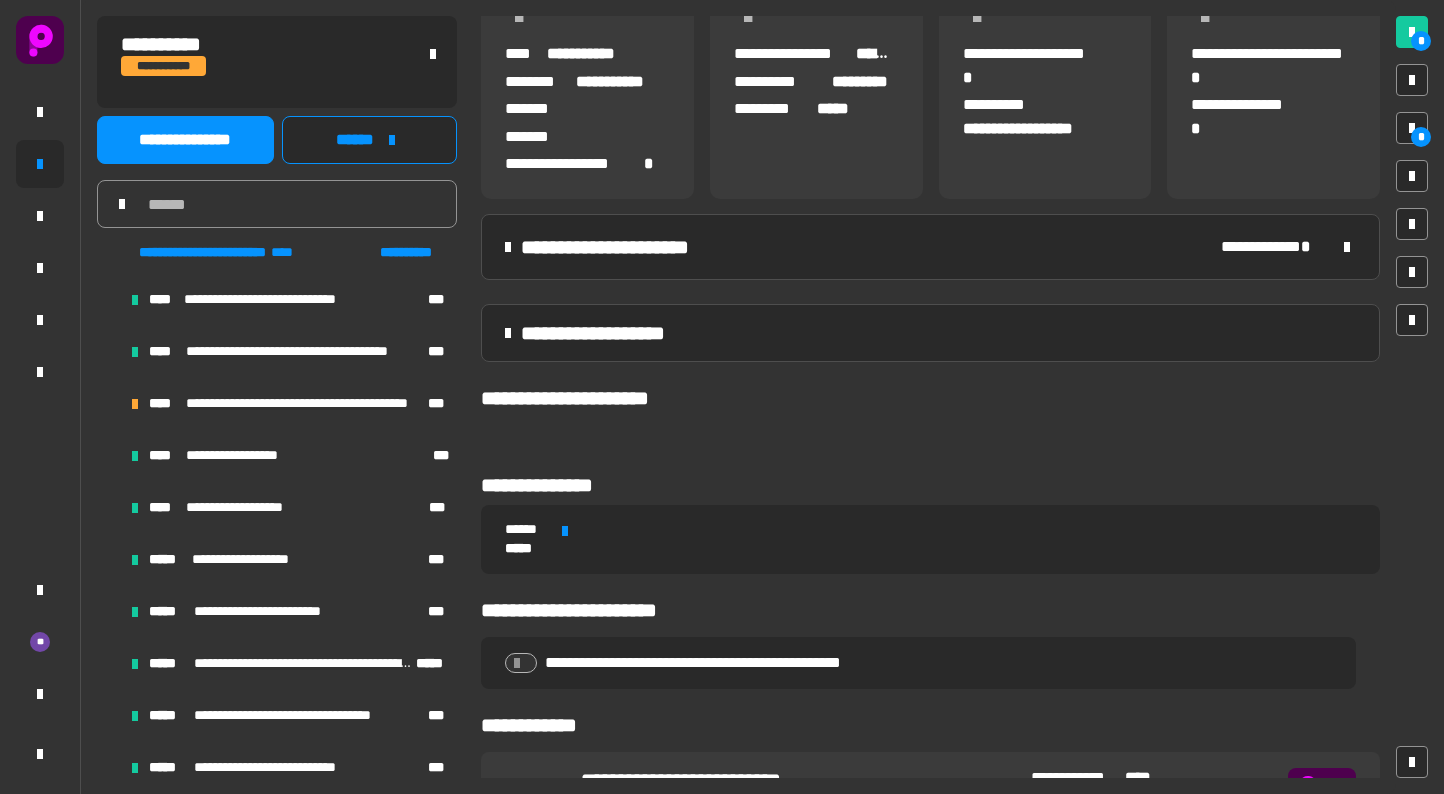 scroll, scrollTop: 338, scrollLeft: 0, axis: vertical 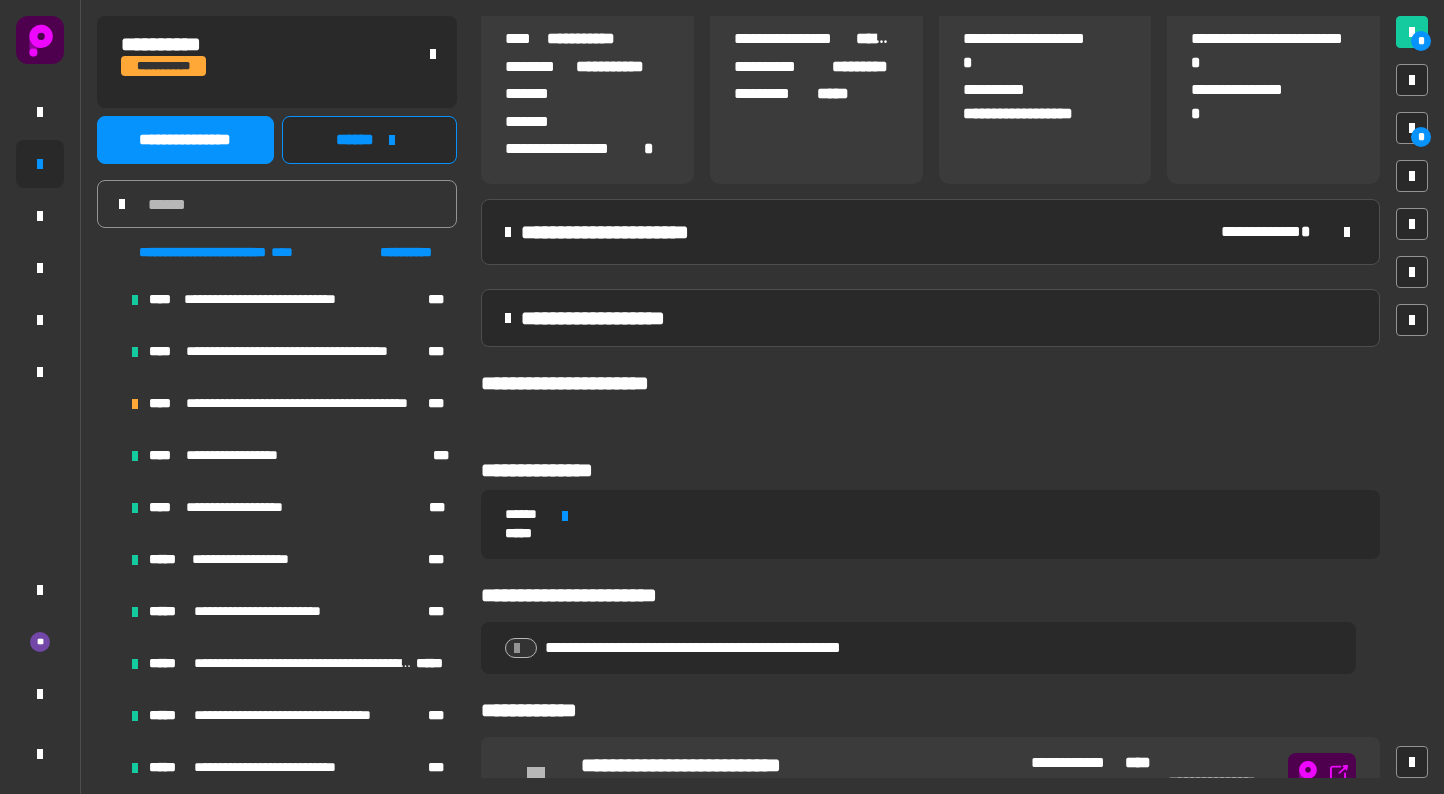 click on "**********" 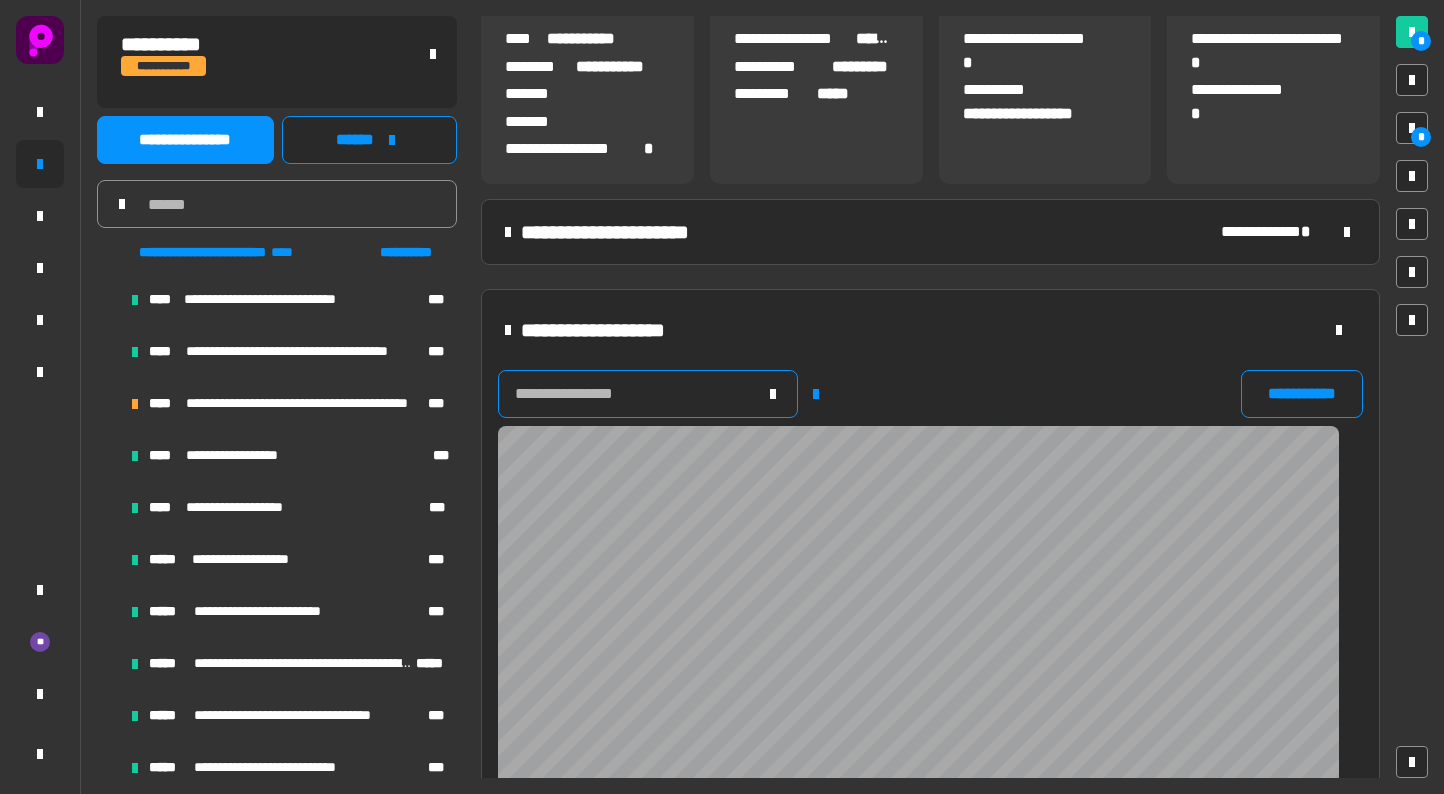 scroll, scrollTop: 982, scrollLeft: 1364, axis: both 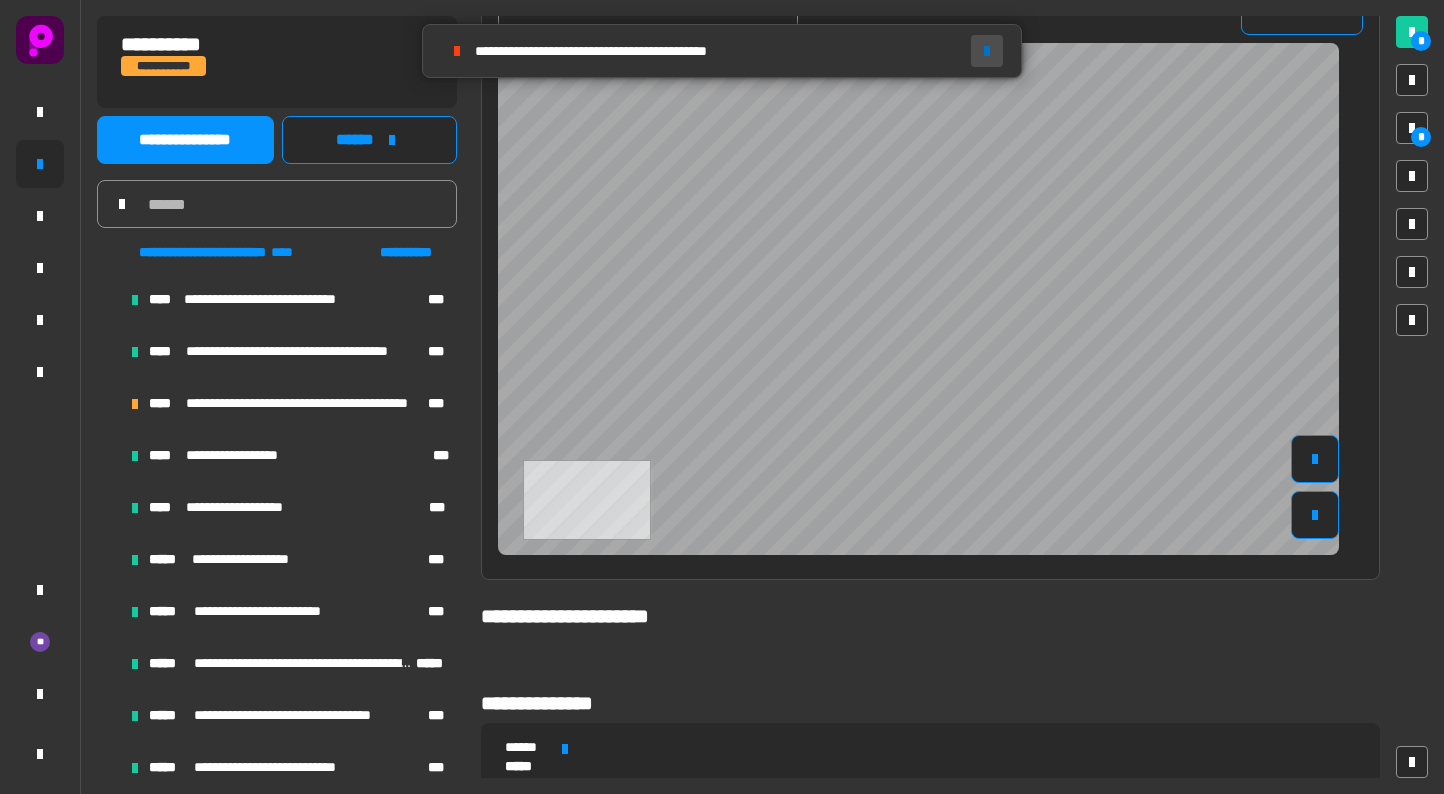 click 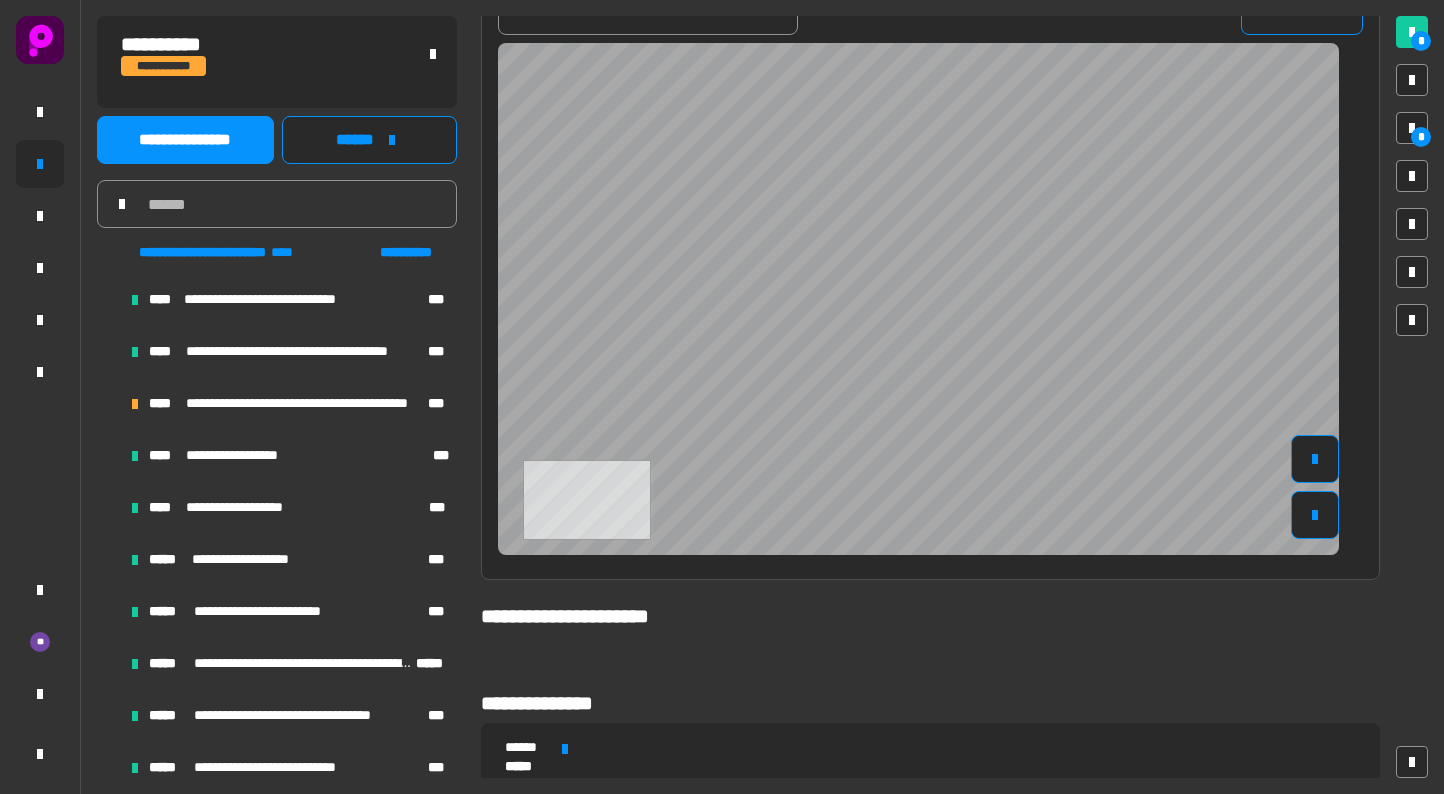 scroll, scrollTop: 982, scrollLeft: 4202, axis: both 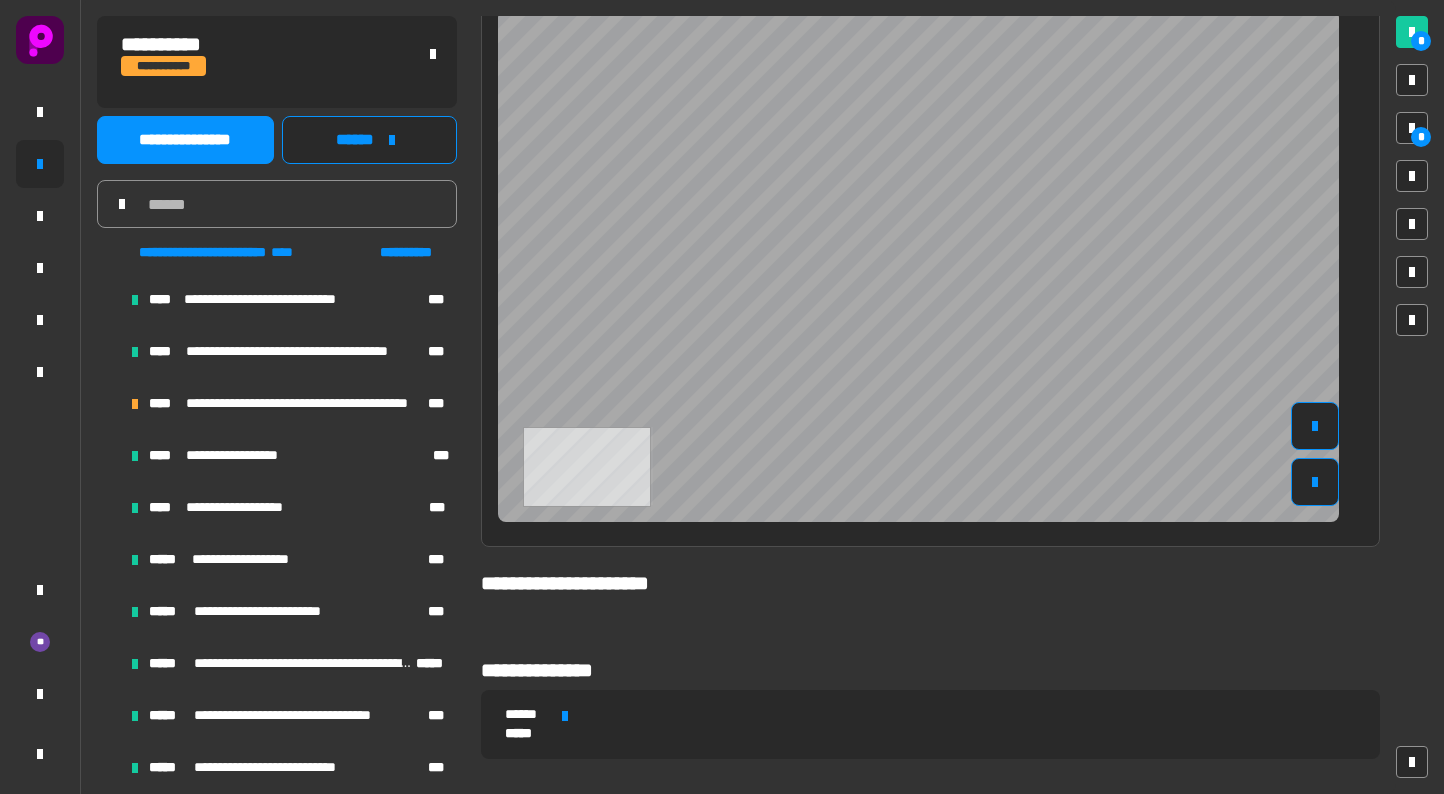 click on "[FIRST] [LAST]" 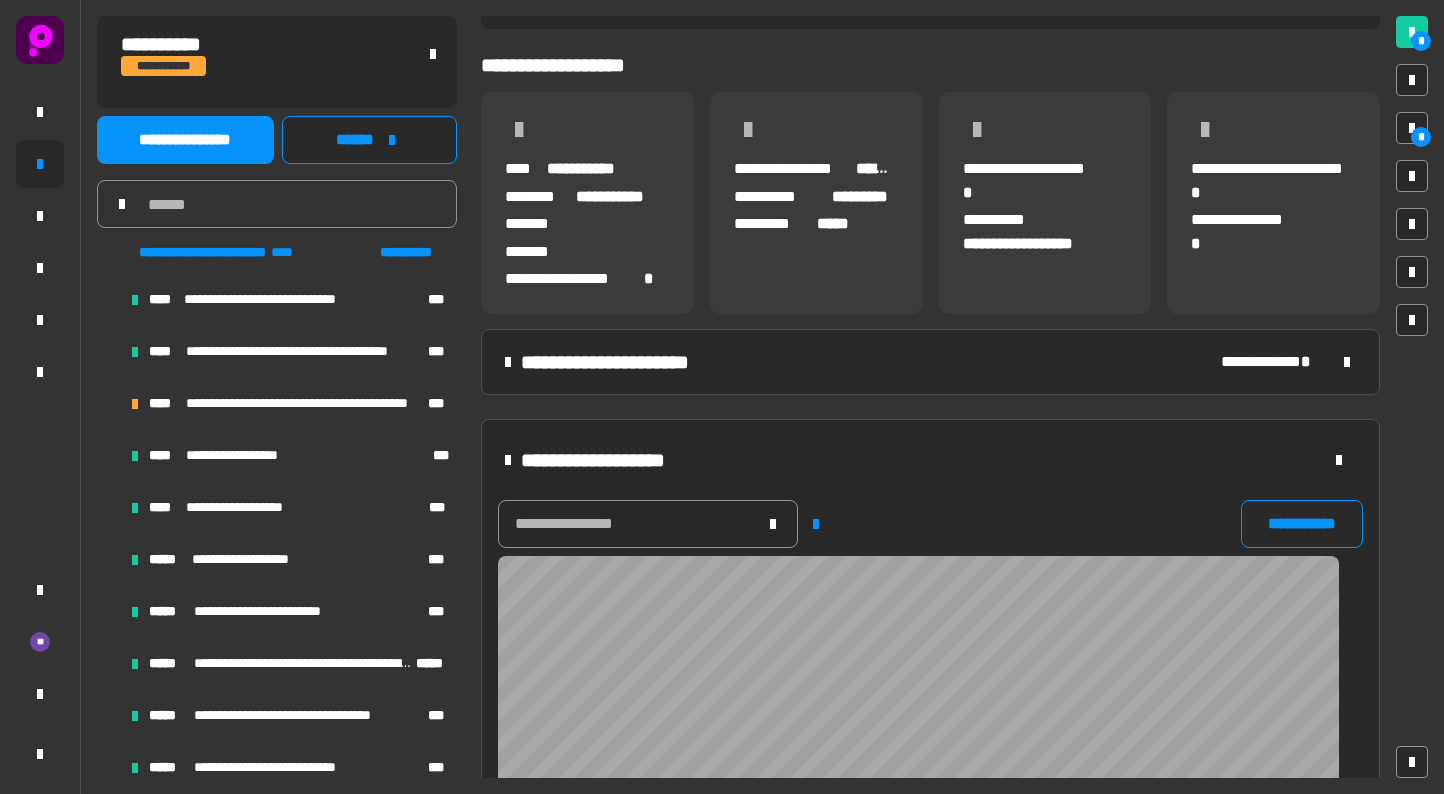 scroll, scrollTop: 0, scrollLeft: 0, axis: both 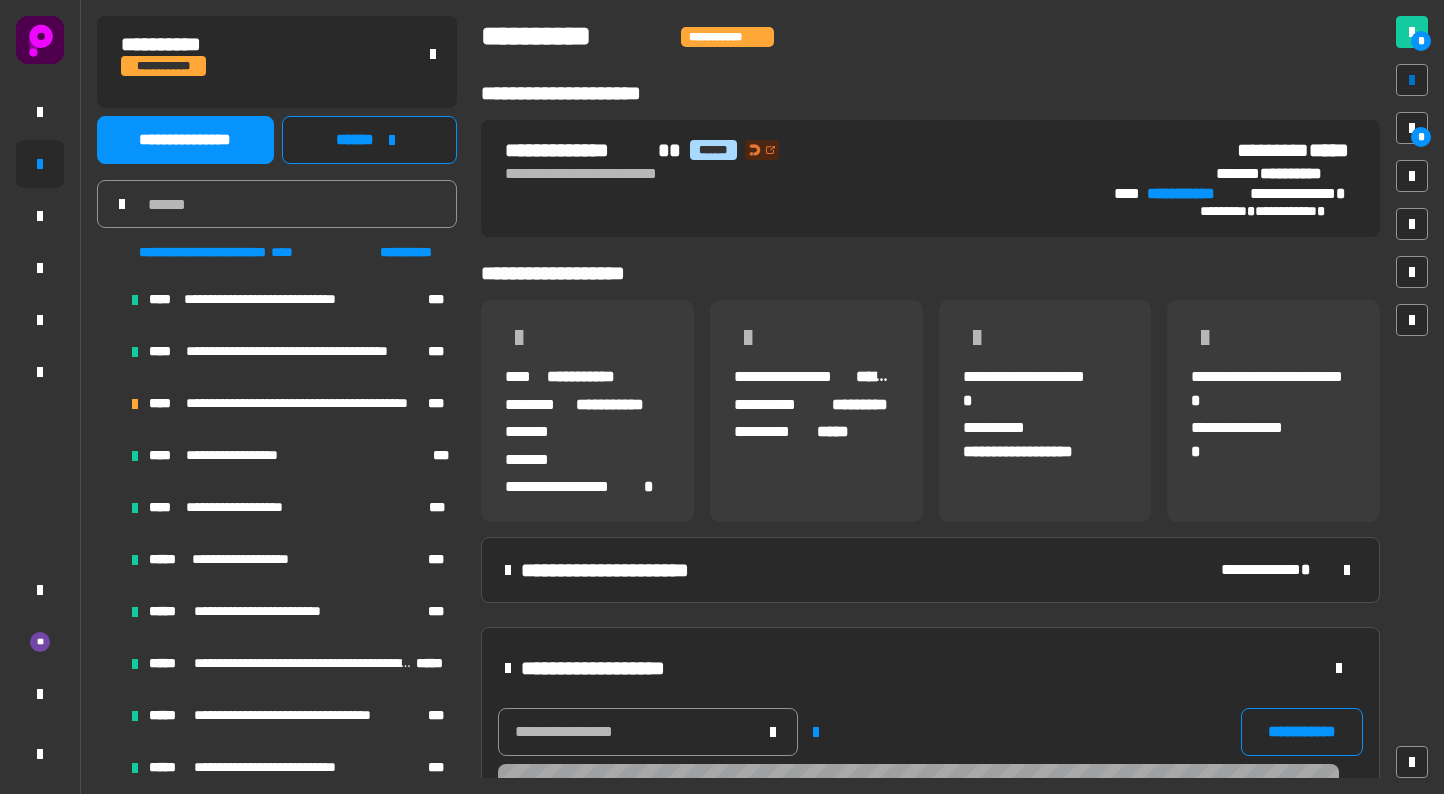 click at bounding box center [1412, 80] 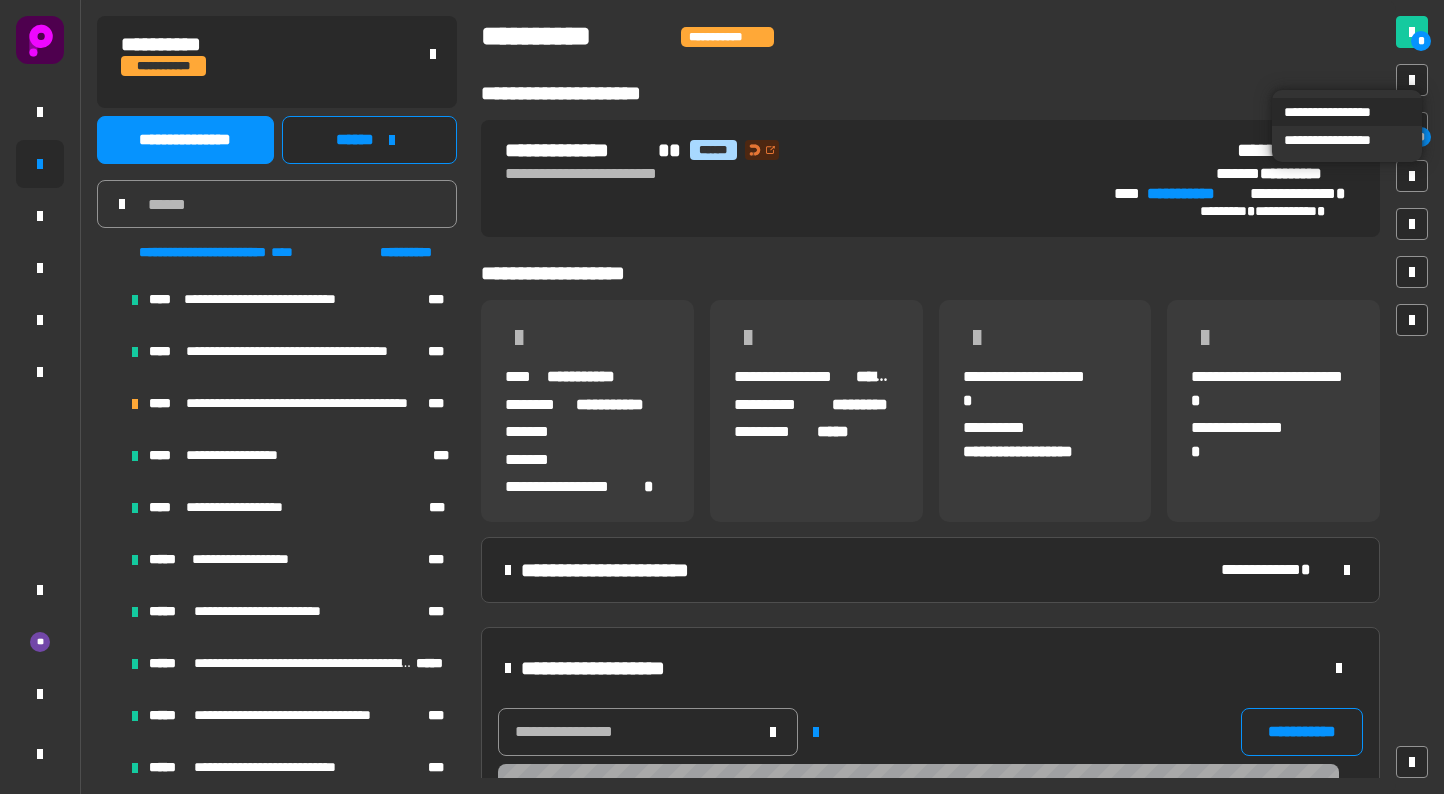 click on "**********" at bounding box center (1347, 112) 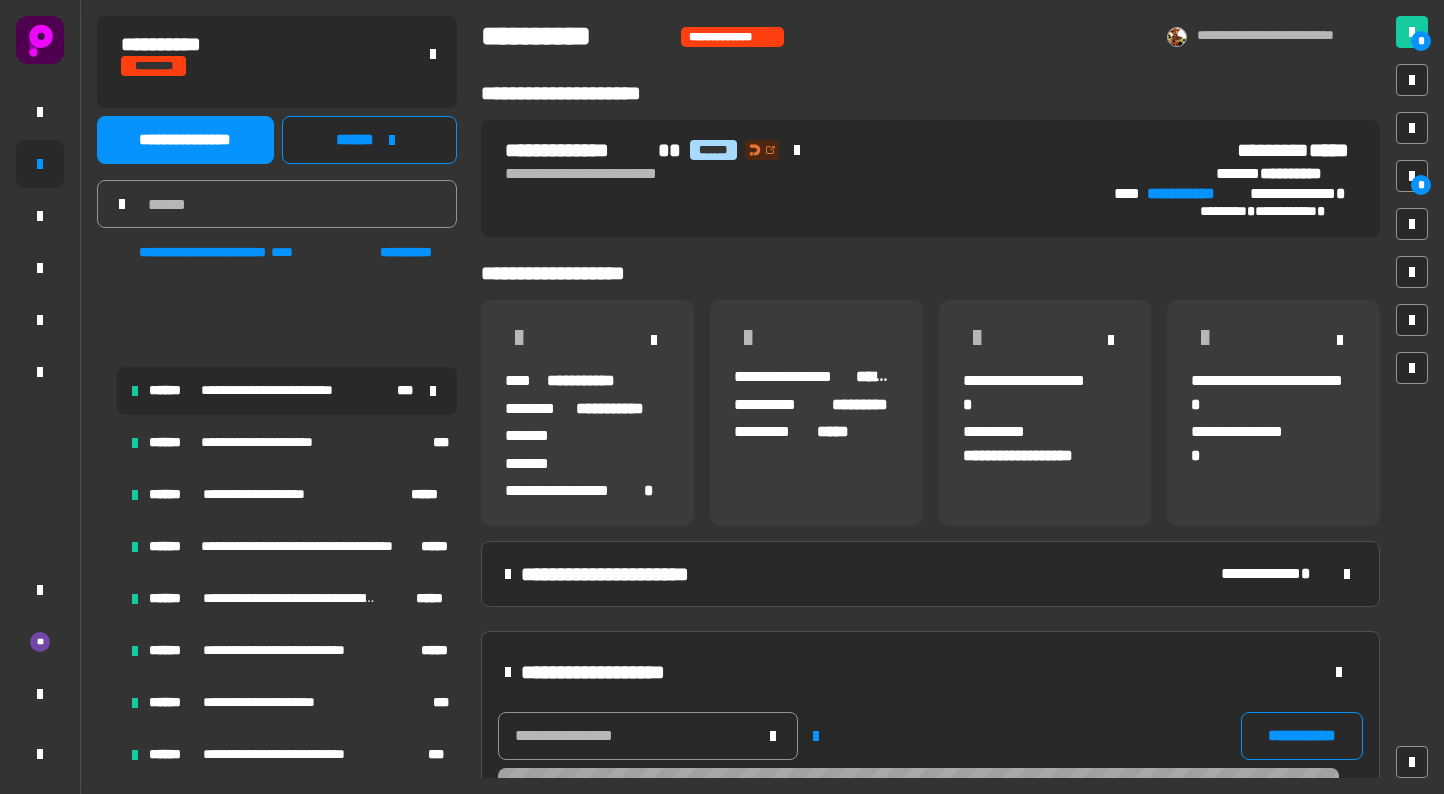 scroll, scrollTop: 507, scrollLeft: 0, axis: vertical 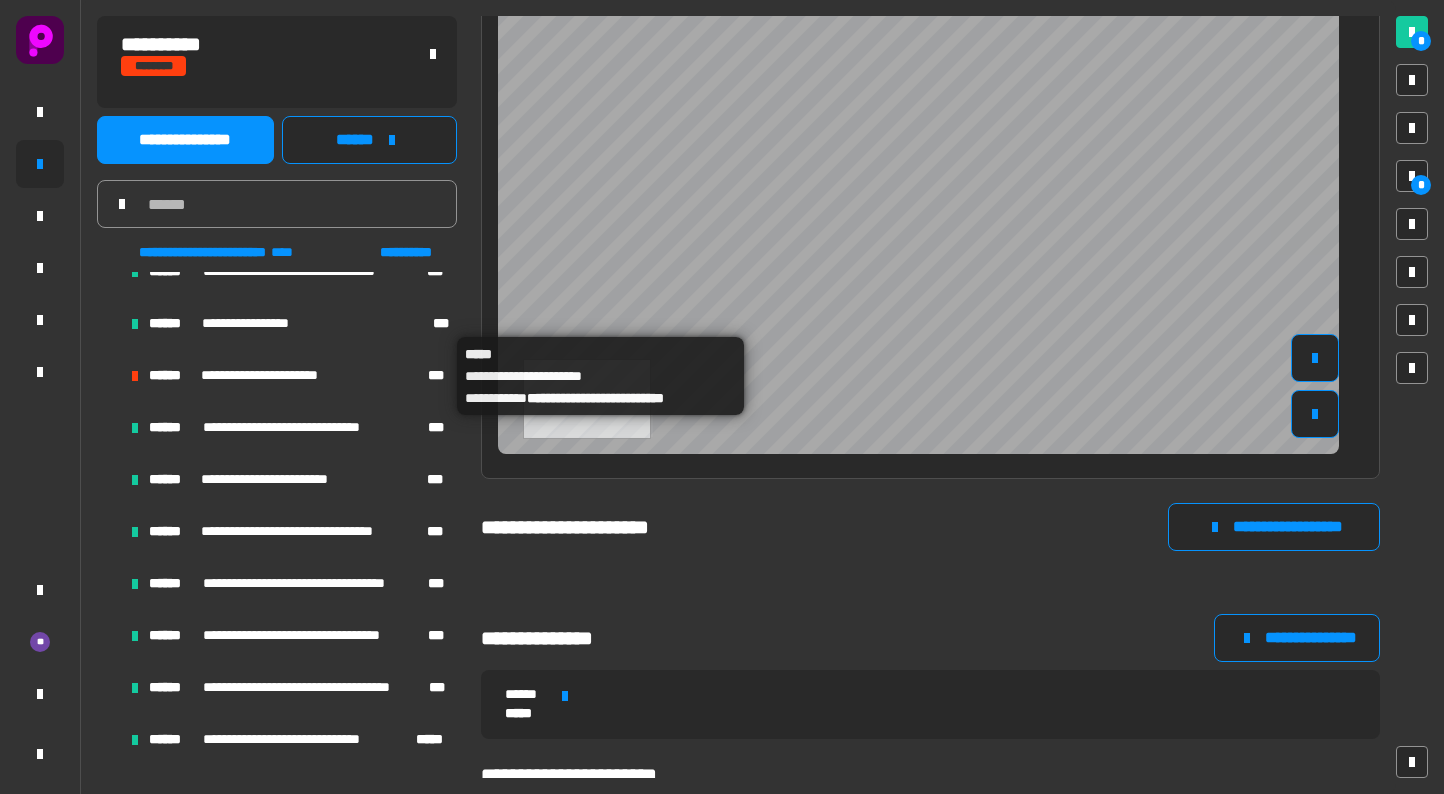 click on "**********" at bounding box center [274, 376] 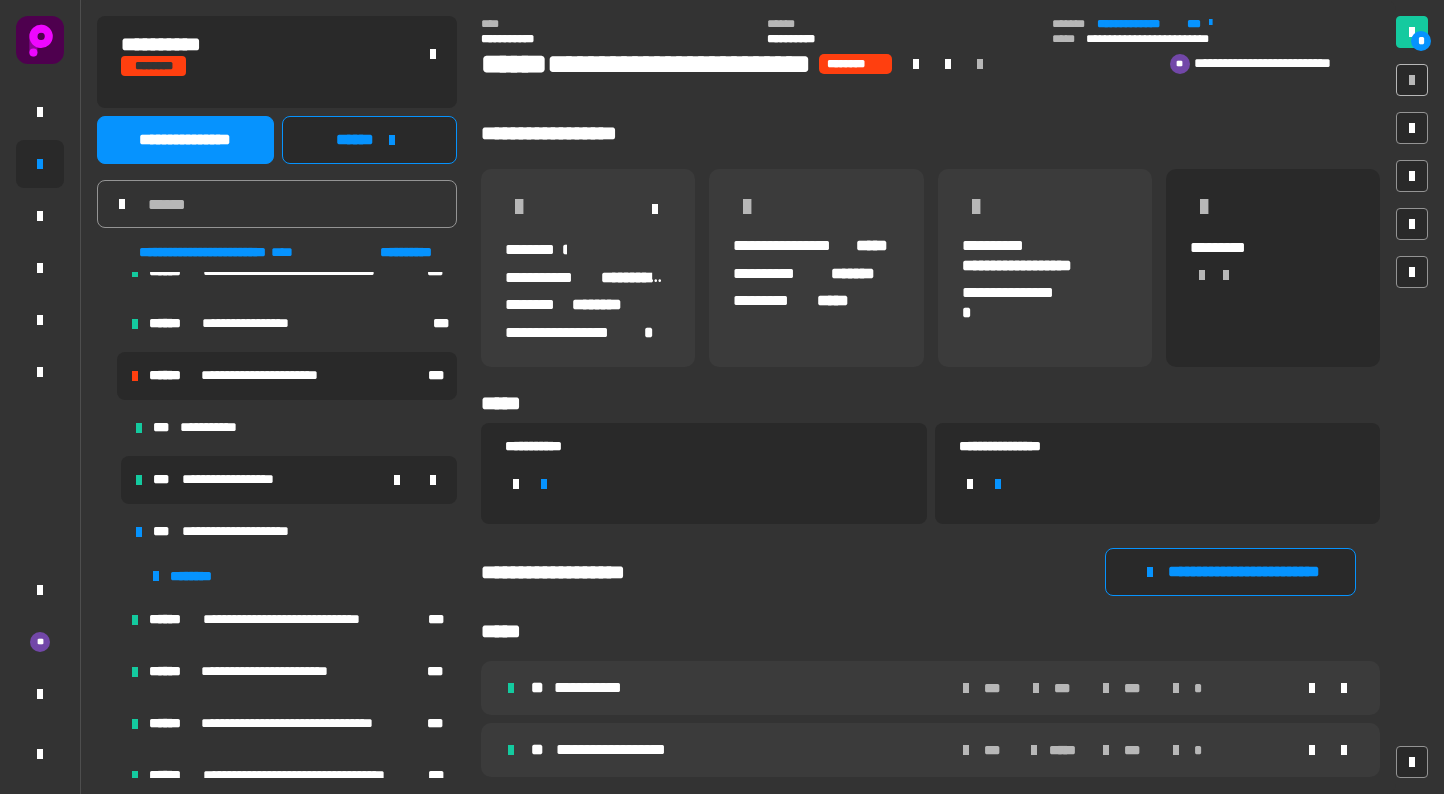 click on "**********" at bounding box center (244, 480) 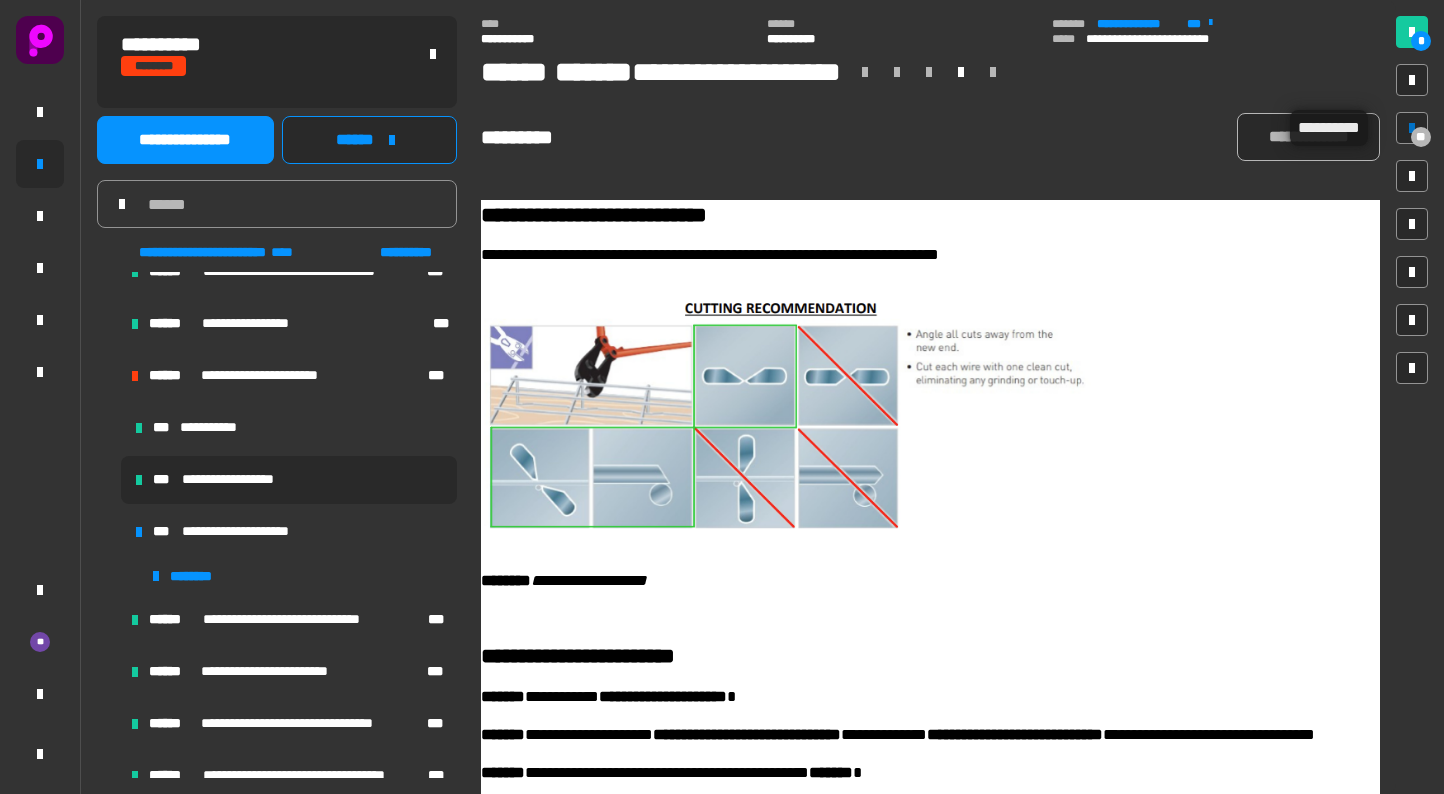 click on "**" at bounding box center [1412, 128] 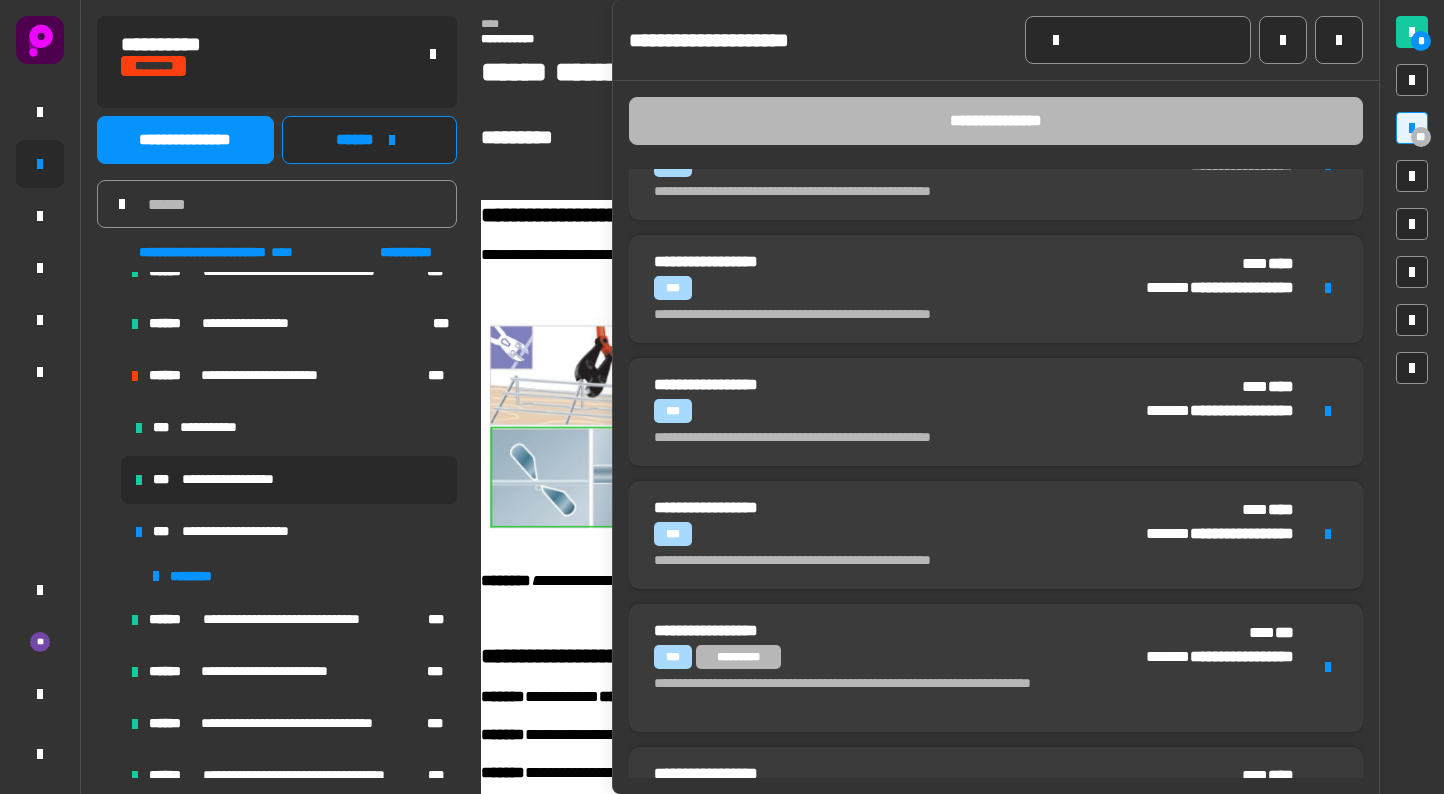scroll, scrollTop: 1773, scrollLeft: 0, axis: vertical 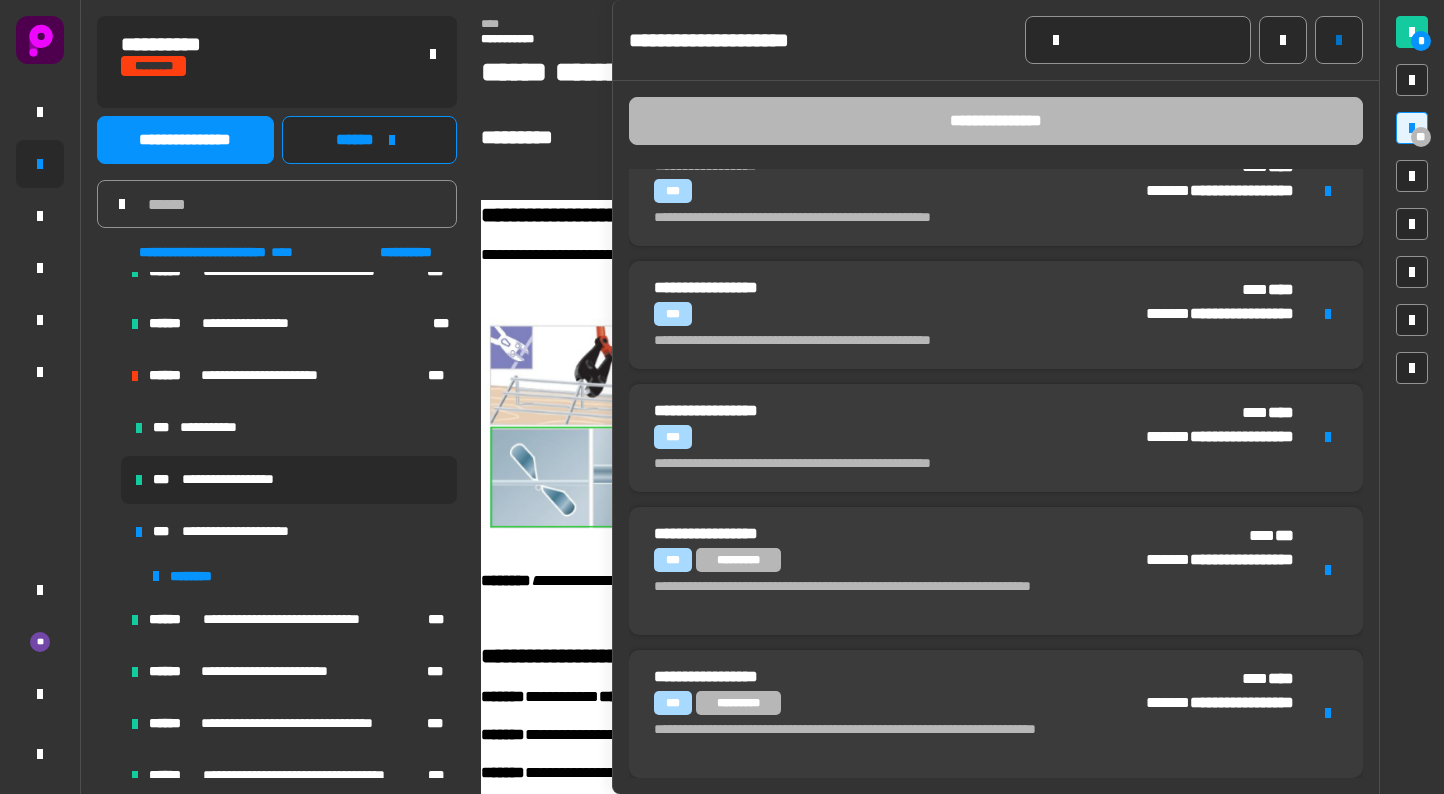 click 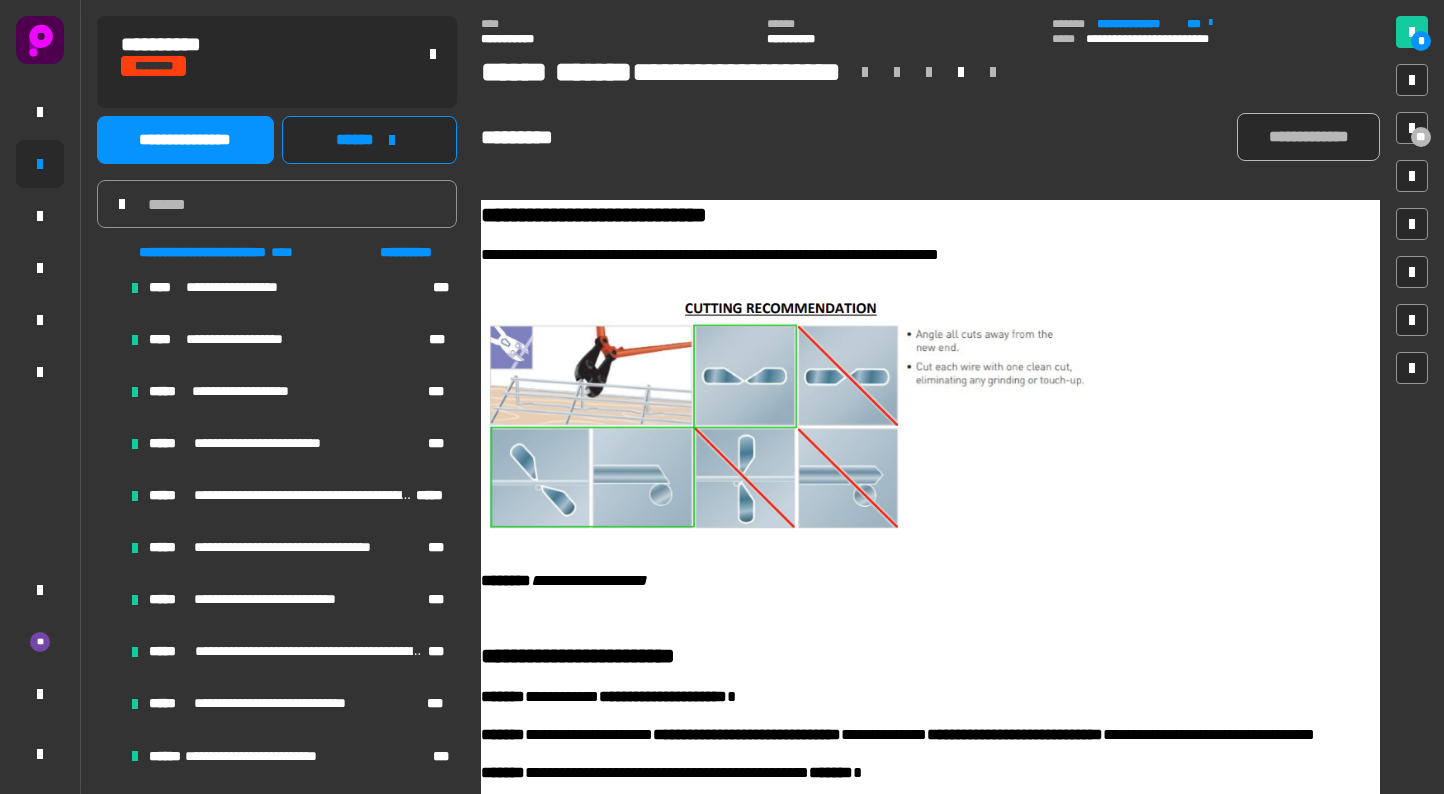 scroll, scrollTop: 0, scrollLeft: 0, axis: both 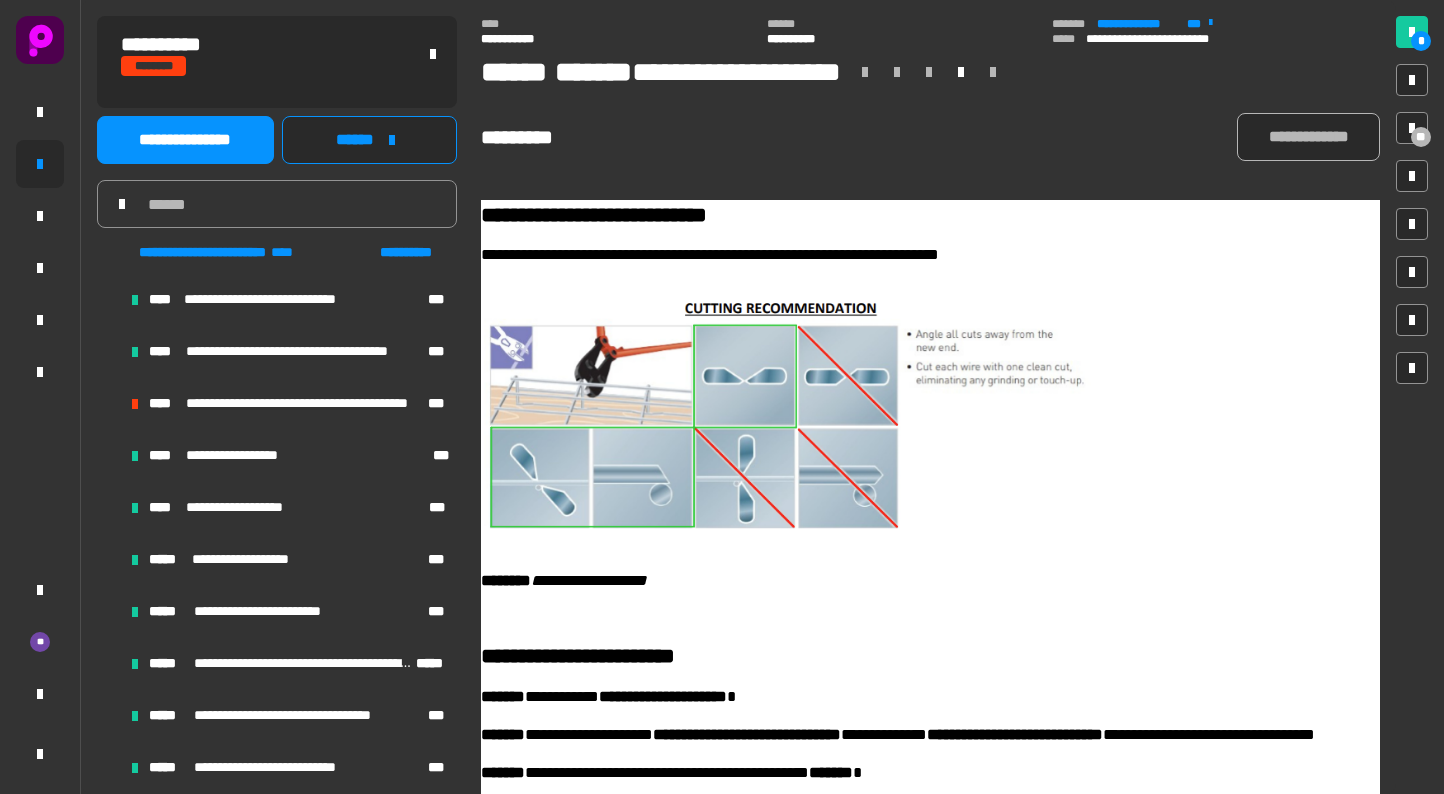 click on "[FIRST] [LAST]" 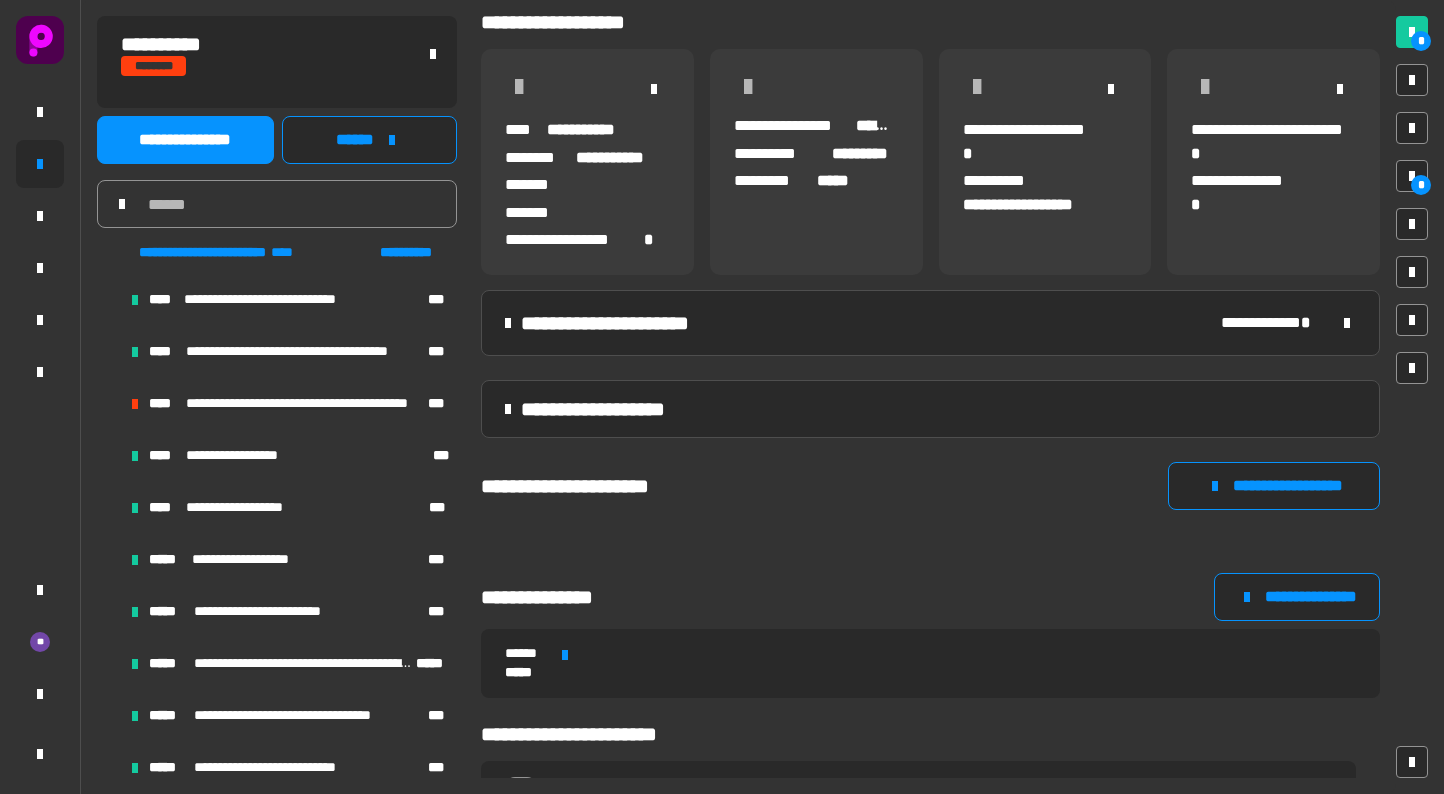 scroll, scrollTop: 264, scrollLeft: 0, axis: vertical 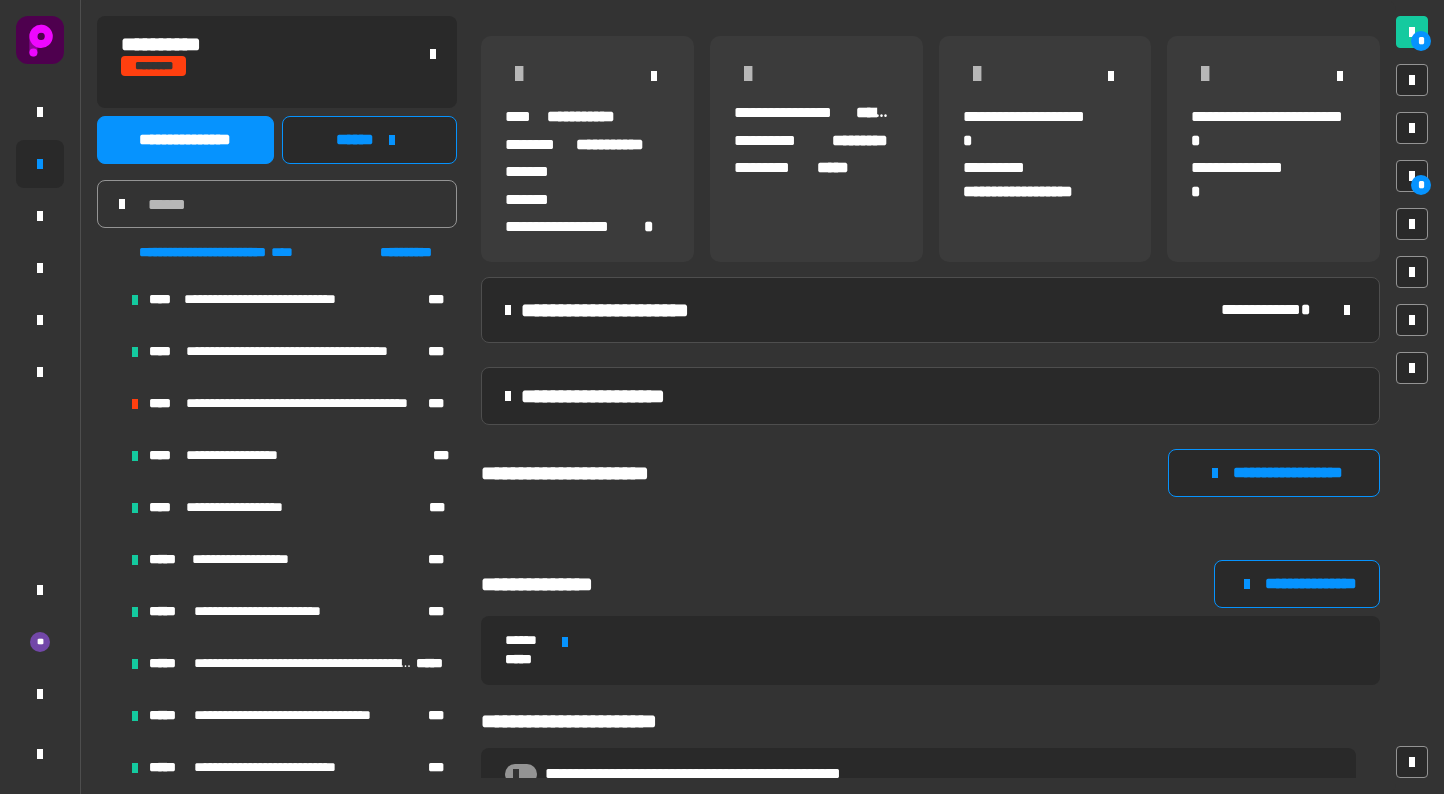 click on "[ADDRESS] [CITY] [STATE] [POSTAL_CODE] [COUNTRY] [CREDIT_CARD] [EXPIRY_DATE] [CVV] [CARD_TYPE] [CARDHOLDER_NAME] [BILLING_ADDRESS] [BILLING_CITY] [BILLING_STATE] [BILLING_POSTAL_CODE] [BILLING_COUNTRY] [PHONE_NUMBER] [EMAIL_ADDRESS] [DATE_OF_BIRTH] [AGE] [NATIONALITY] [PASSPORT_NUMBER] [DRIVER_LICENSE_NUMBER] [SOCIAL_SECURITY_NUMBER]" 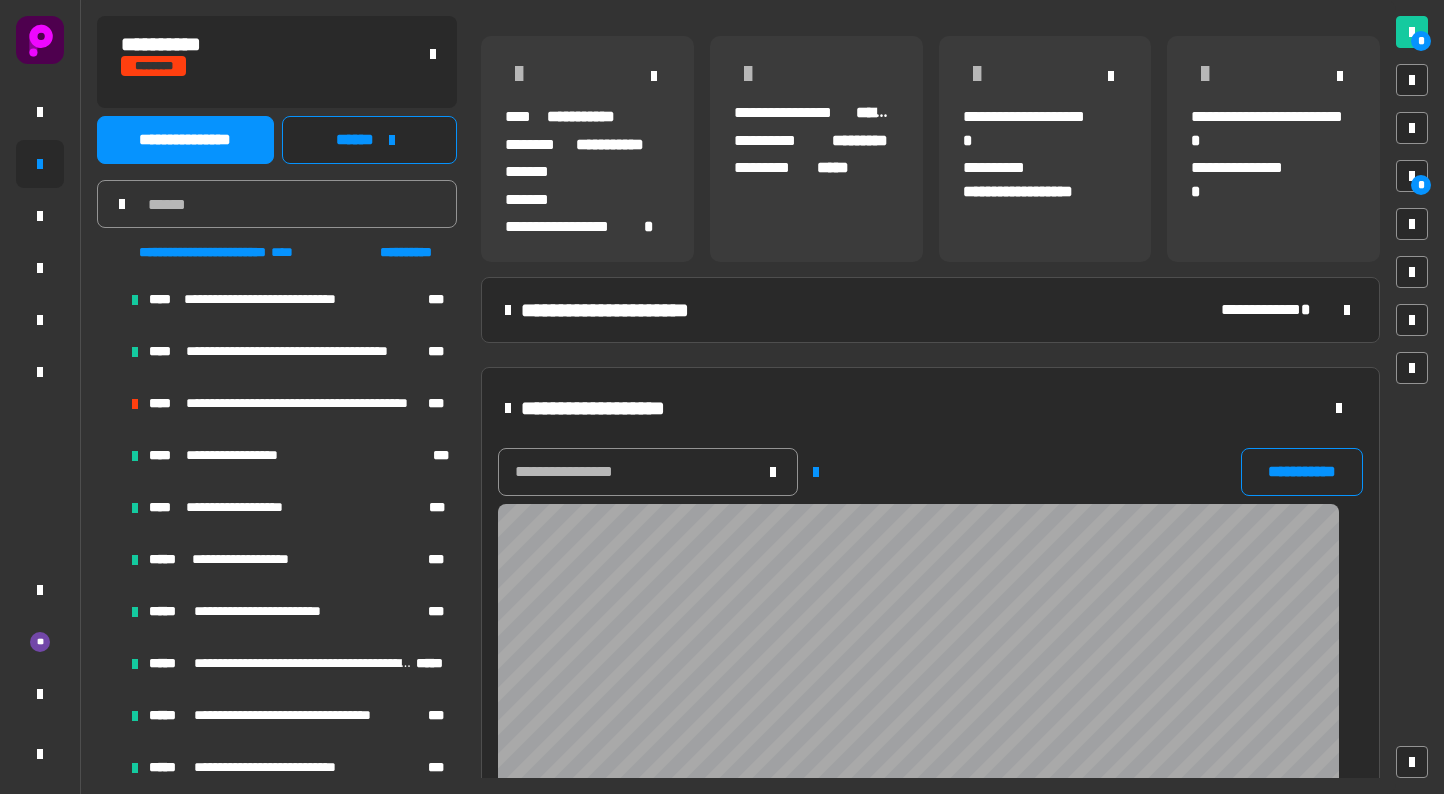 scroll, scrollTop: 976, scrollLeft: 1939, axis: both 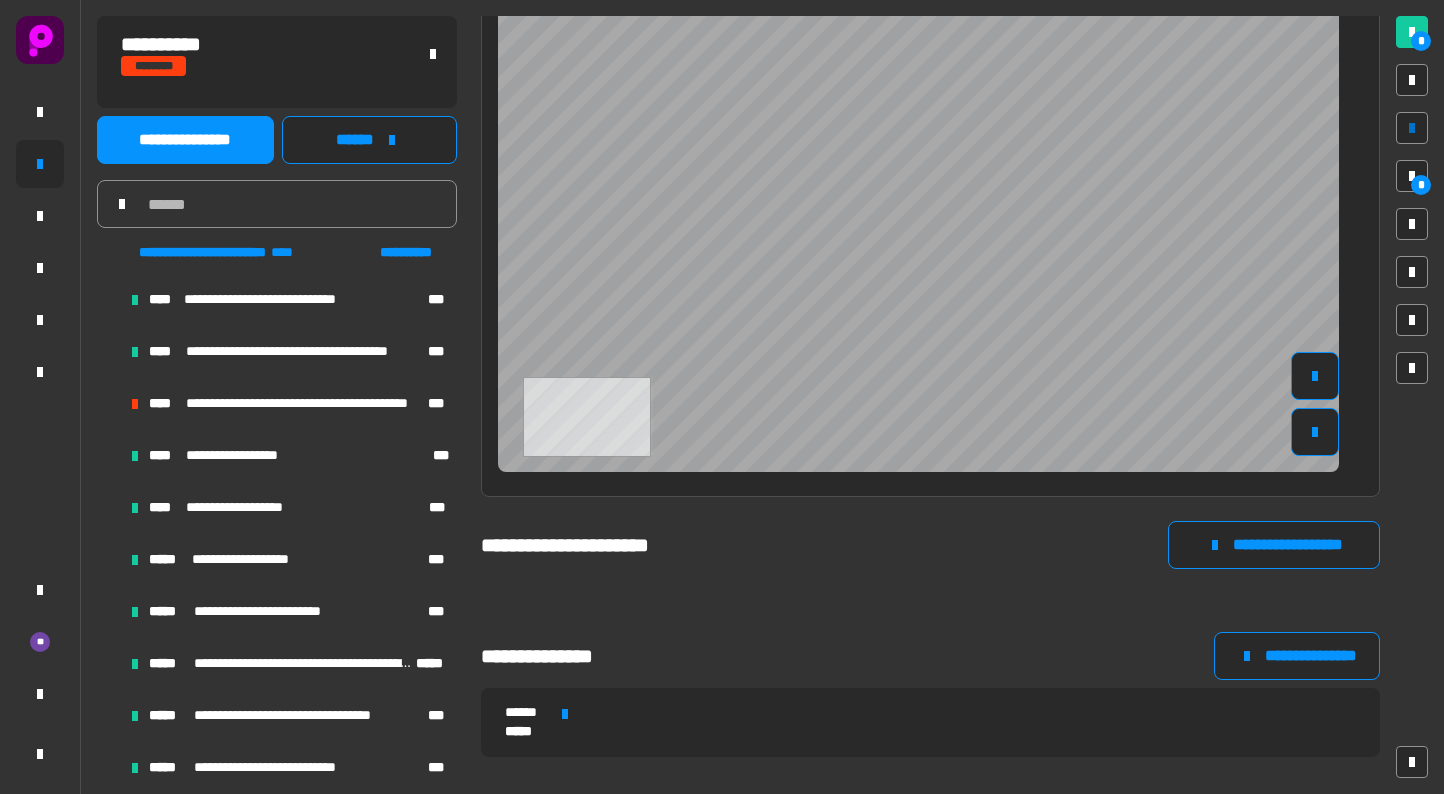 click at bounding box center [1412, 128] 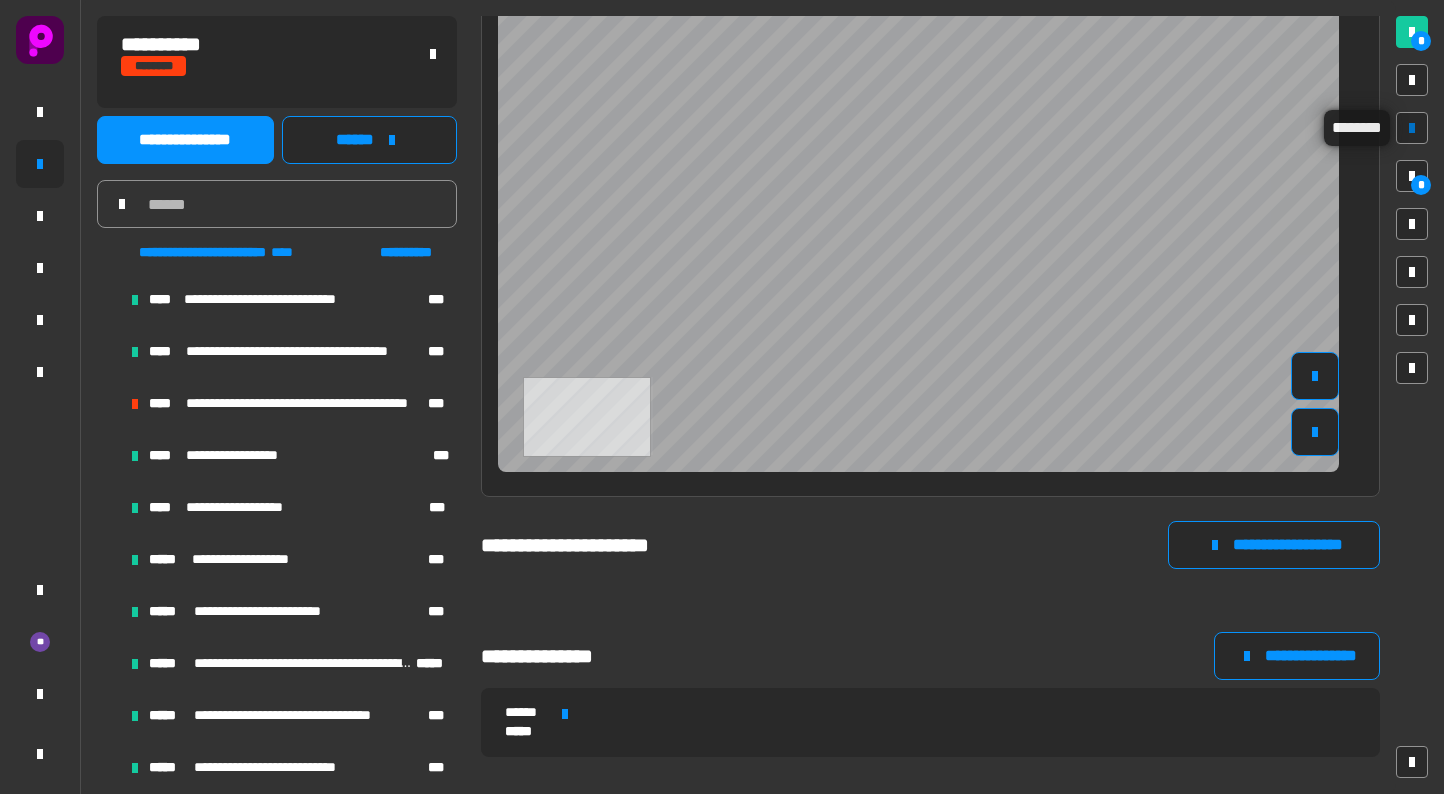 click at bounding box center [1412, 128] 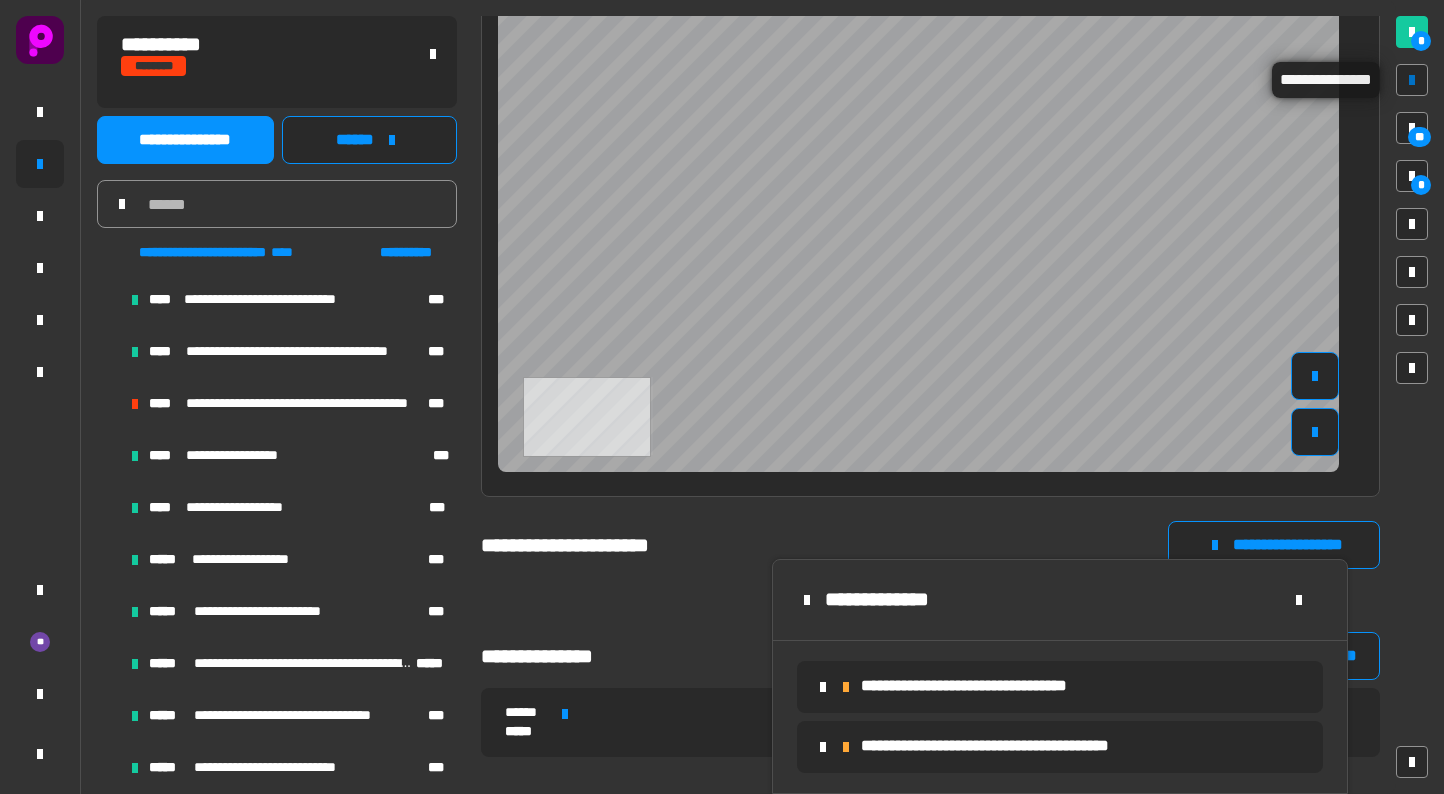 click at bounding box center [1412, 80] 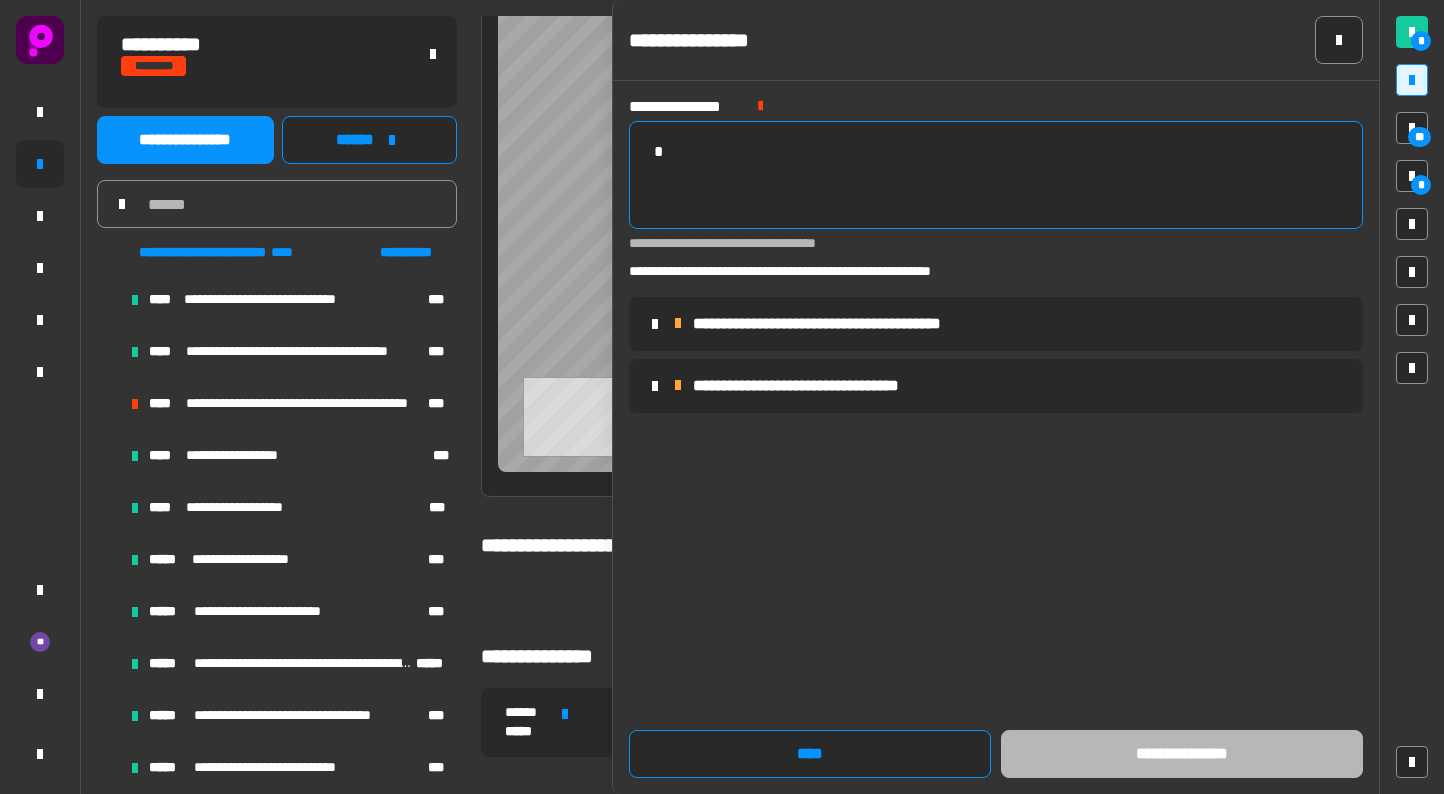 click on "[FIRST] [LAST]" 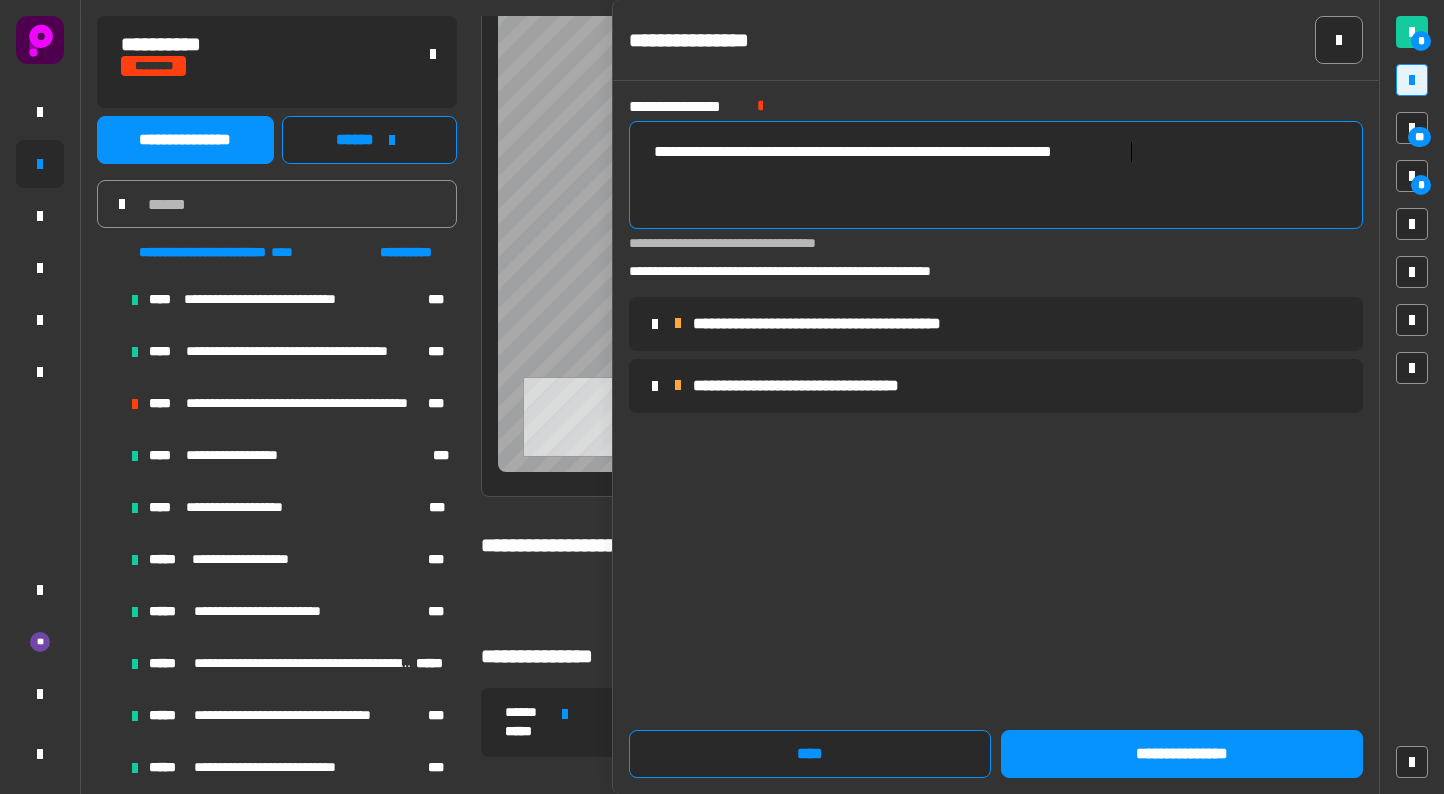 scroll, scrollTop: 0, scrollLeft: 544, axis: horizontal 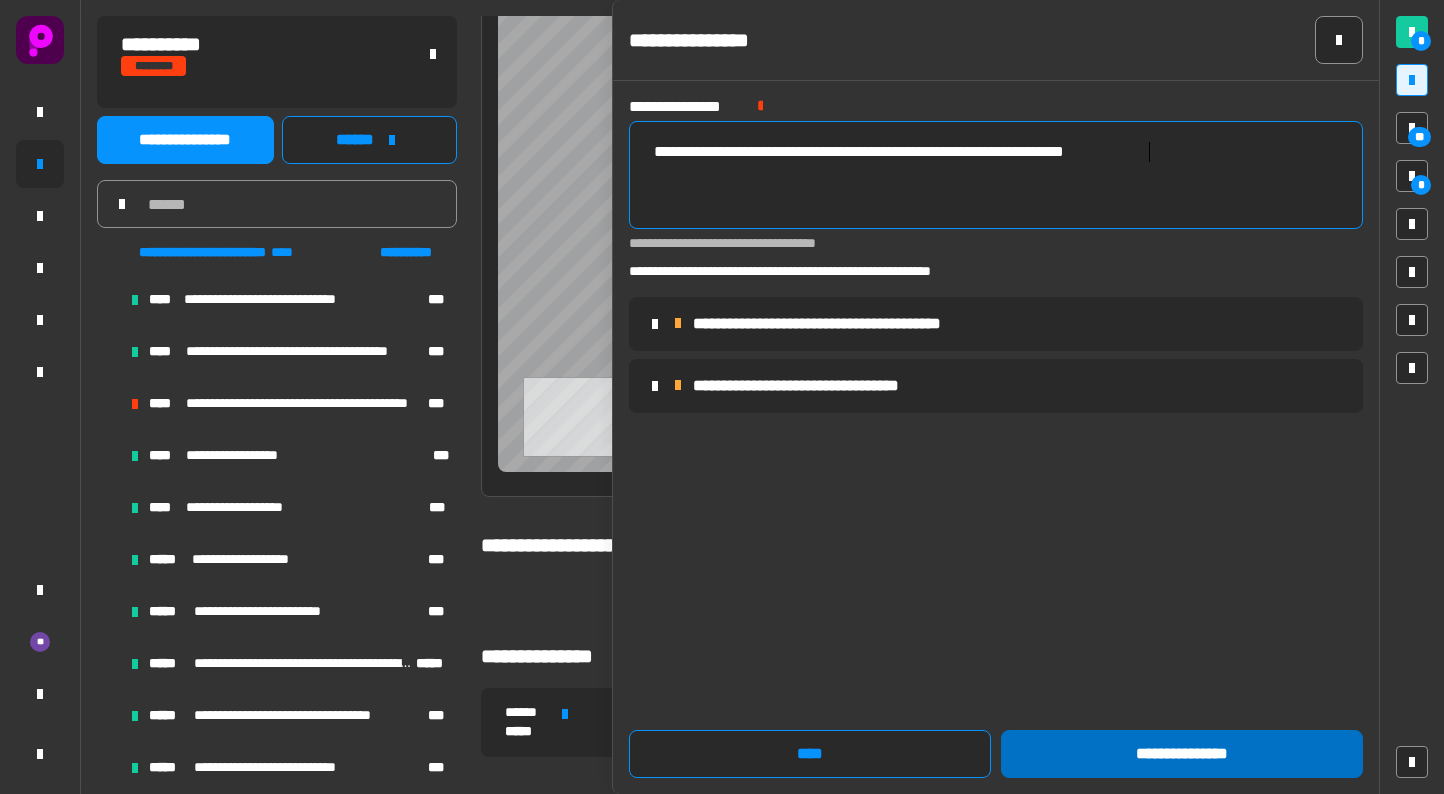 type on "[CREDIT_CARD]" 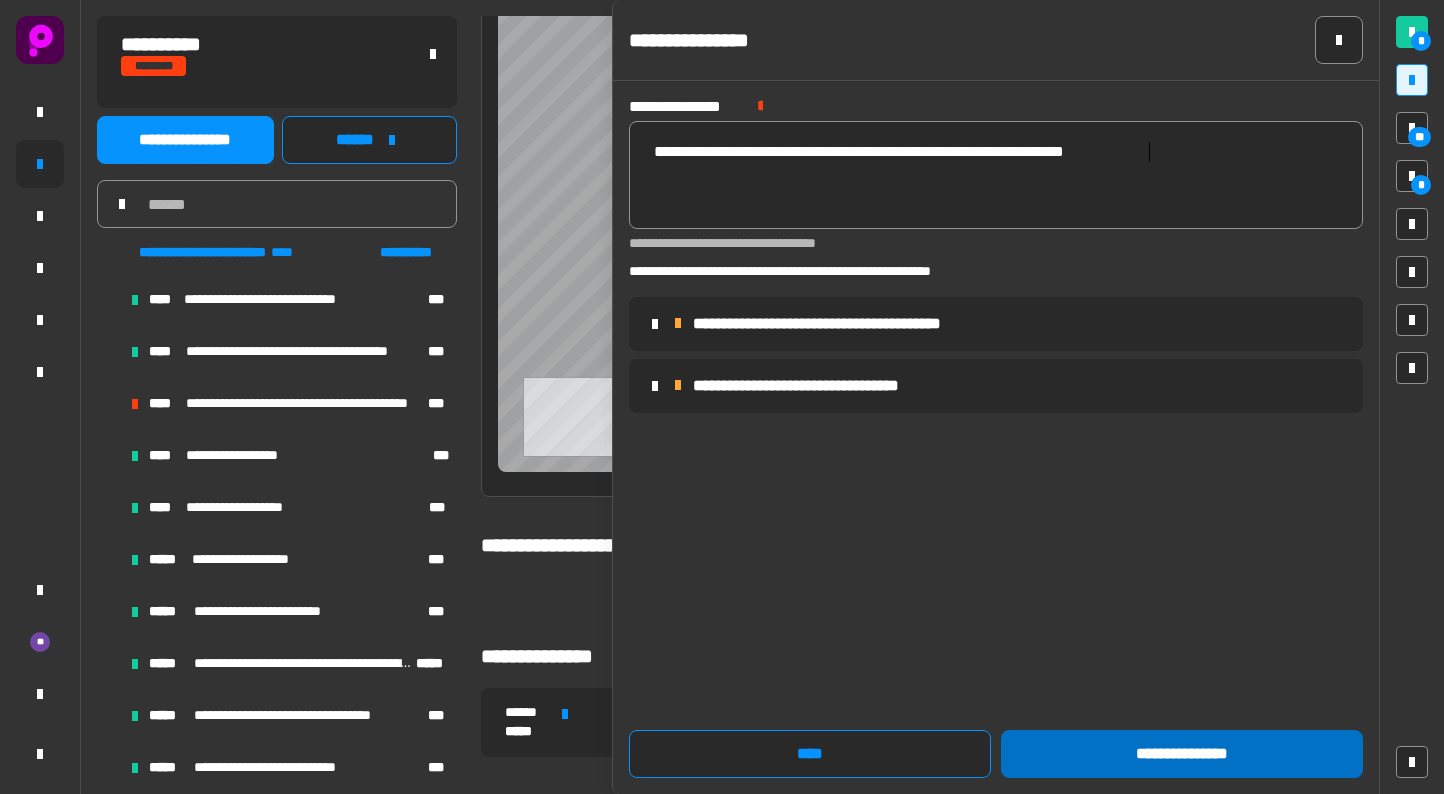 click on "**********" 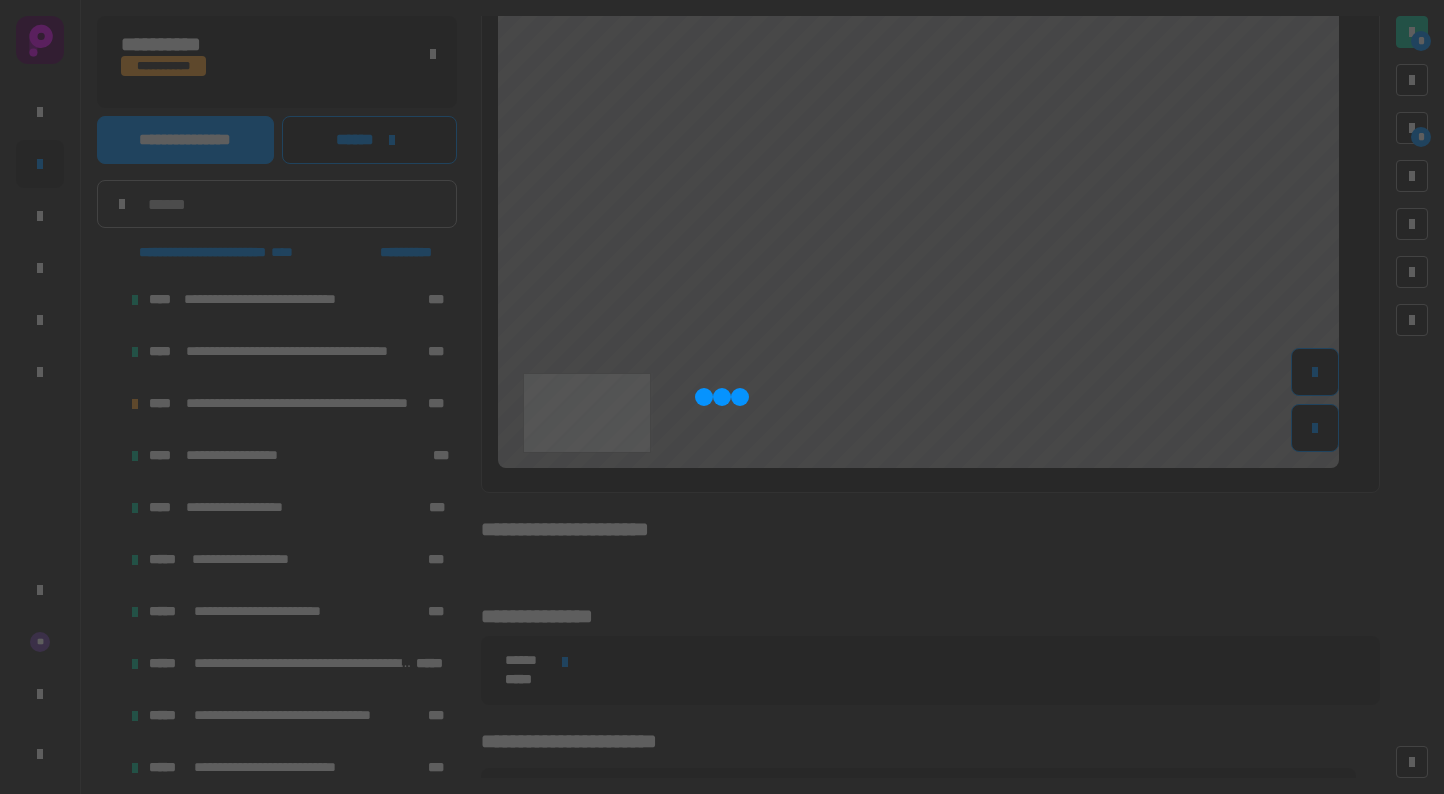 scroll, scrollTop: 804, scrollLeft: 0, axis: vertical 